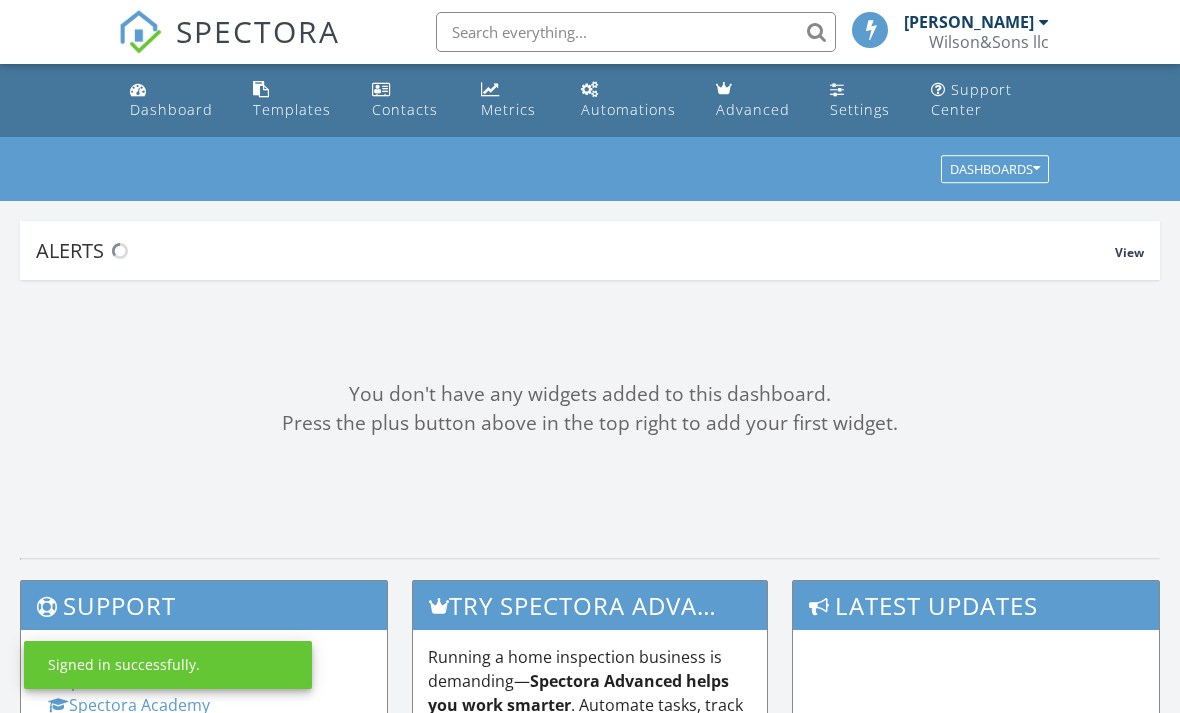 scroll, scrollTop: 0, scrollLeft: 0, axis: both 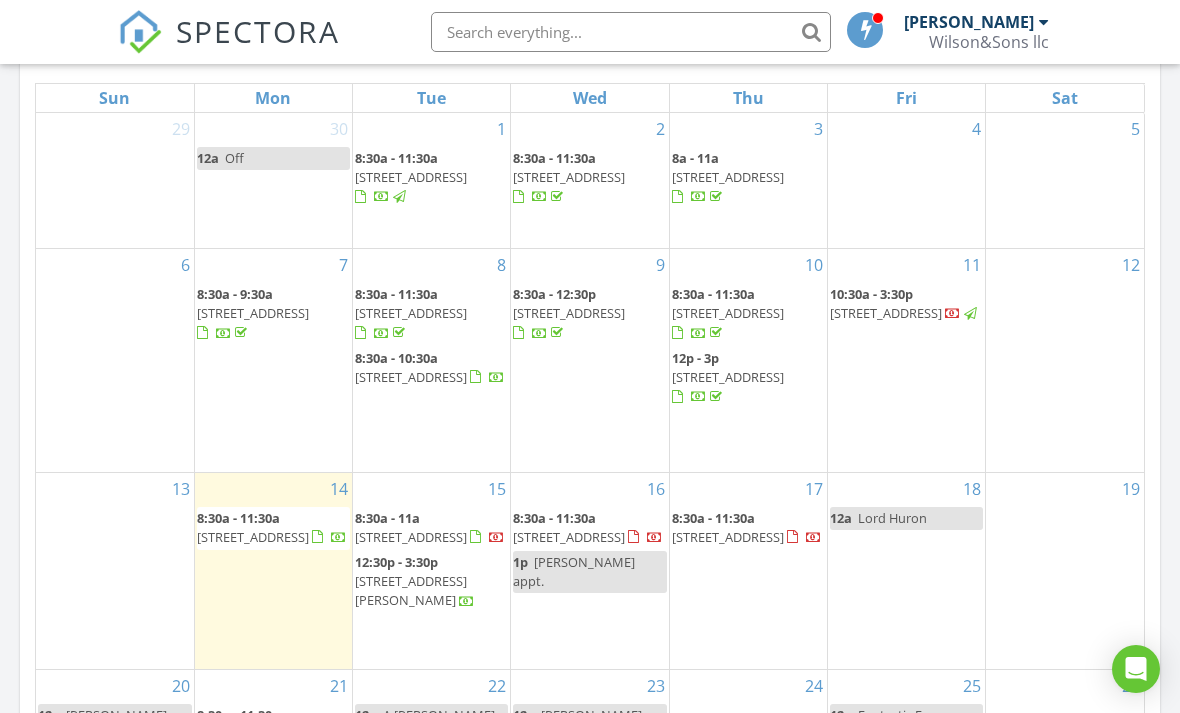 click on "11
10:30a - 3:30p
805 E Chestnut St, Crawfordsville 47933" at bounding box center (906, 360) 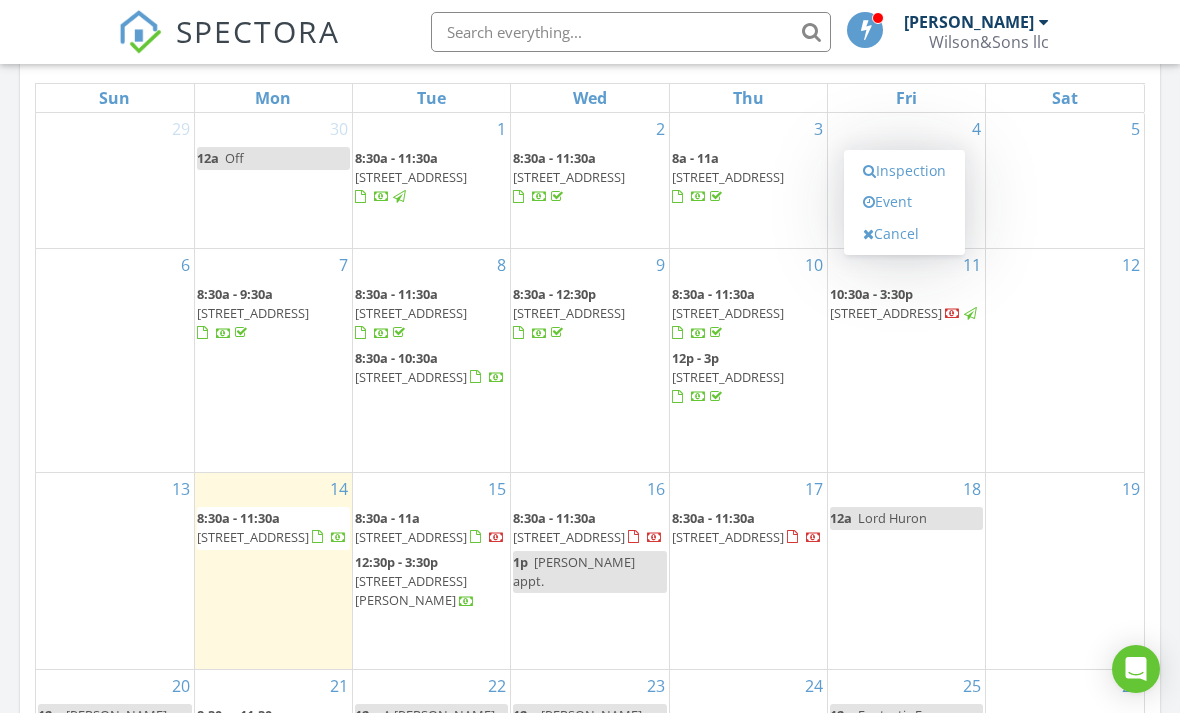 click on "Inspection" at bounding box center [904, 171] 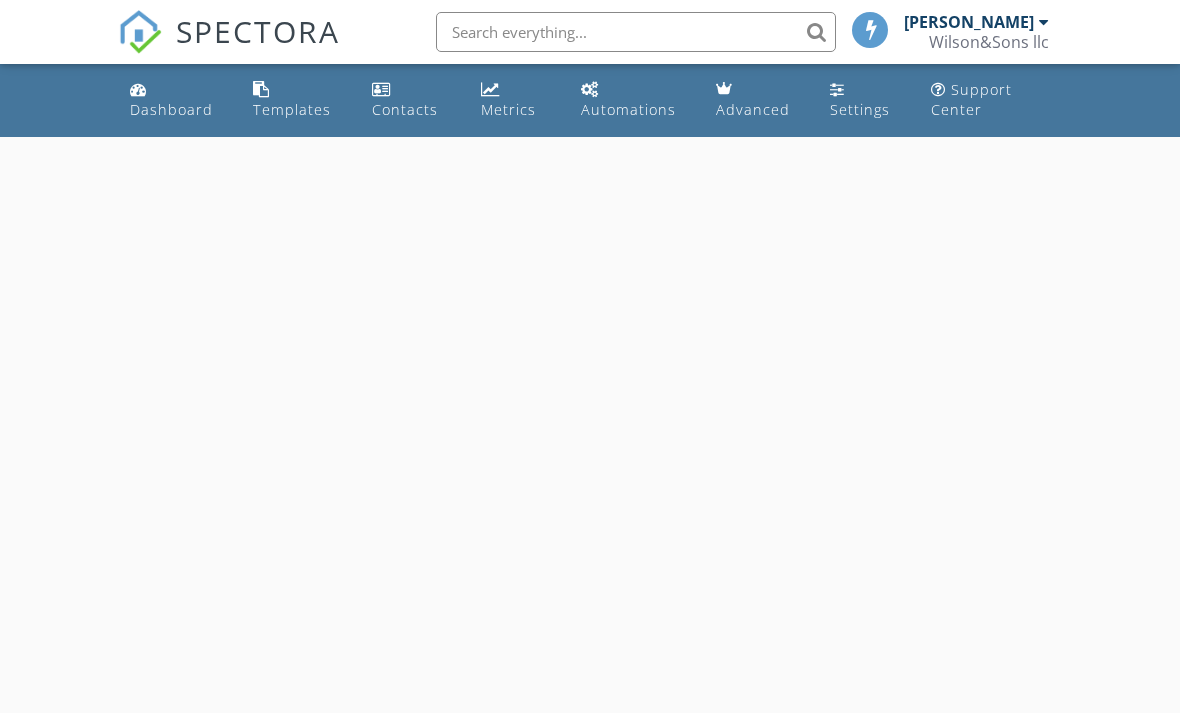 scroll, scrollTop: 0, scrollLeft: 0, axis: both 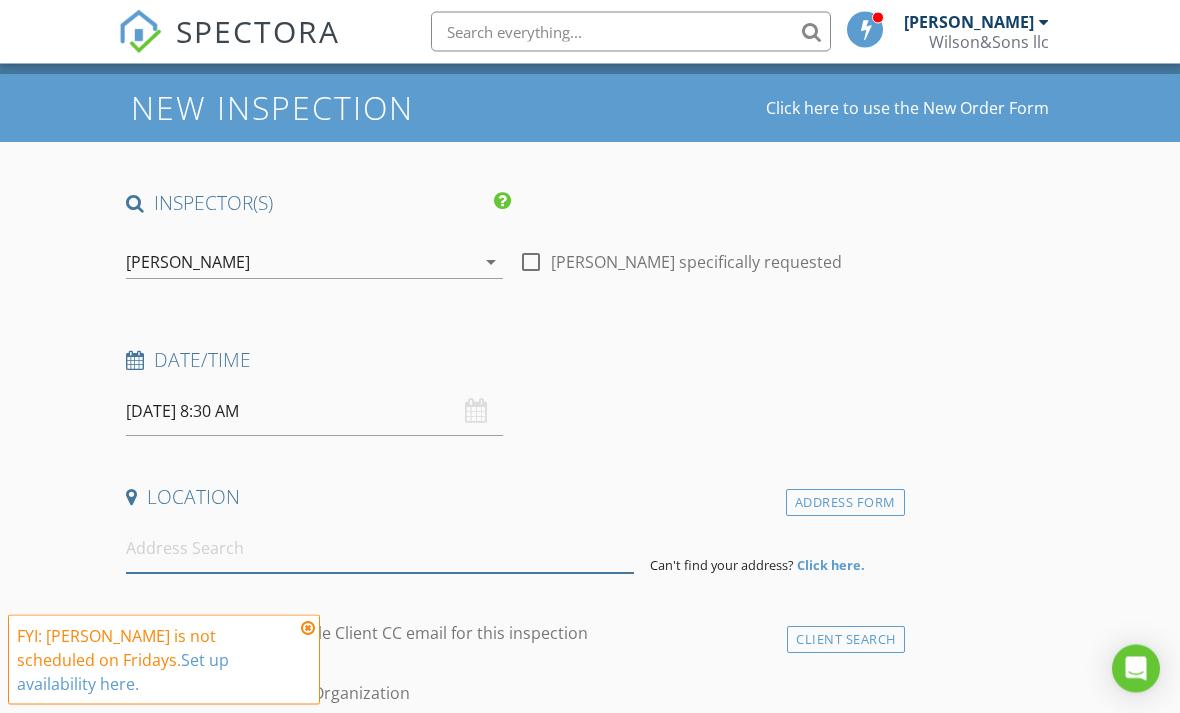 click at bounding box center [380, 549] 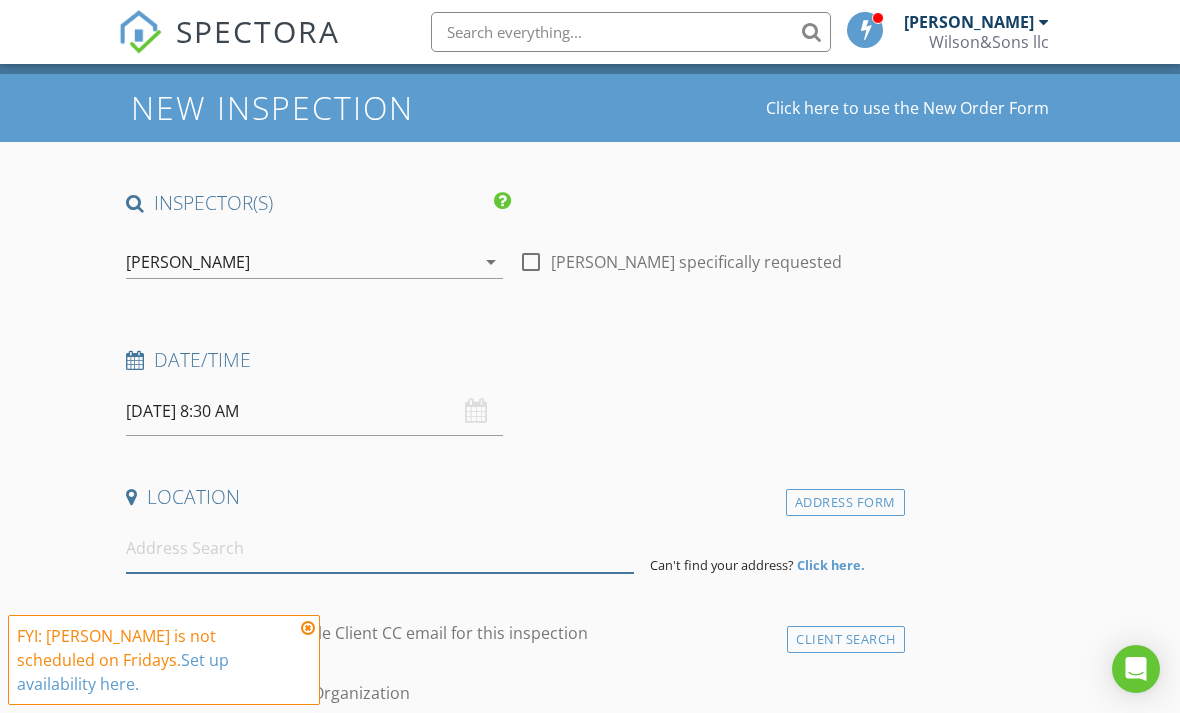scroll, scrollTop: 62, scrollLeft: 0, axis: vertical 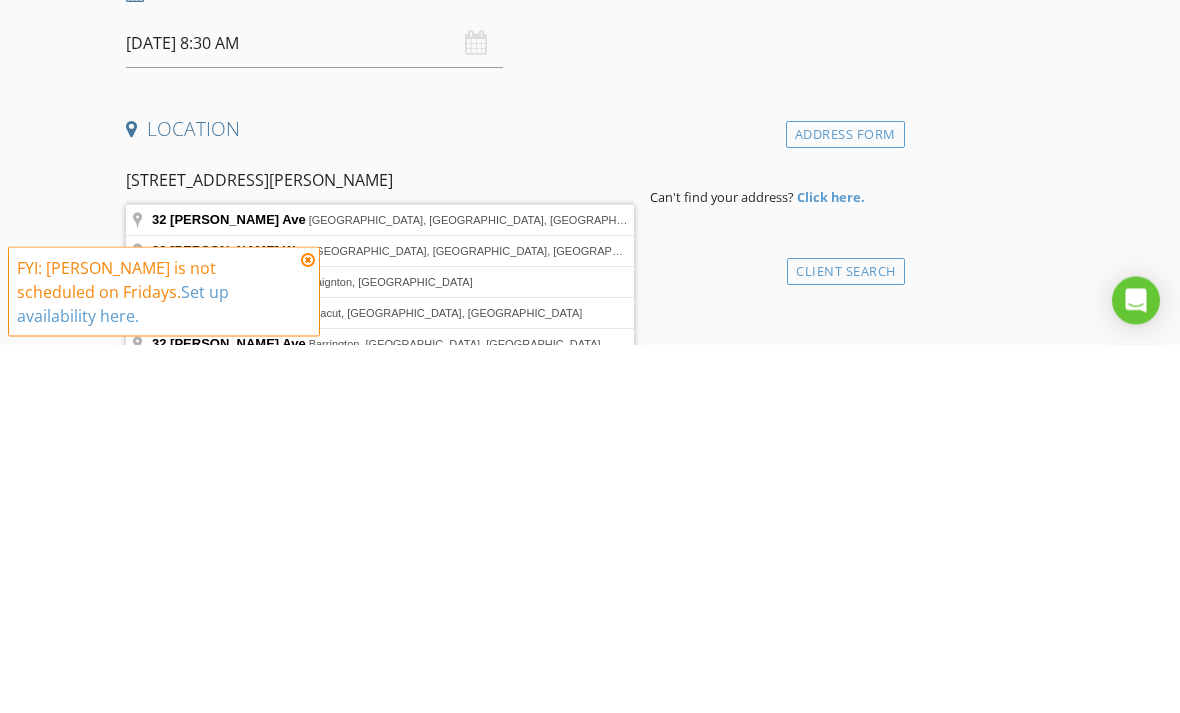 type on "32 Barton Ave, Terre Haute, IN, USA" 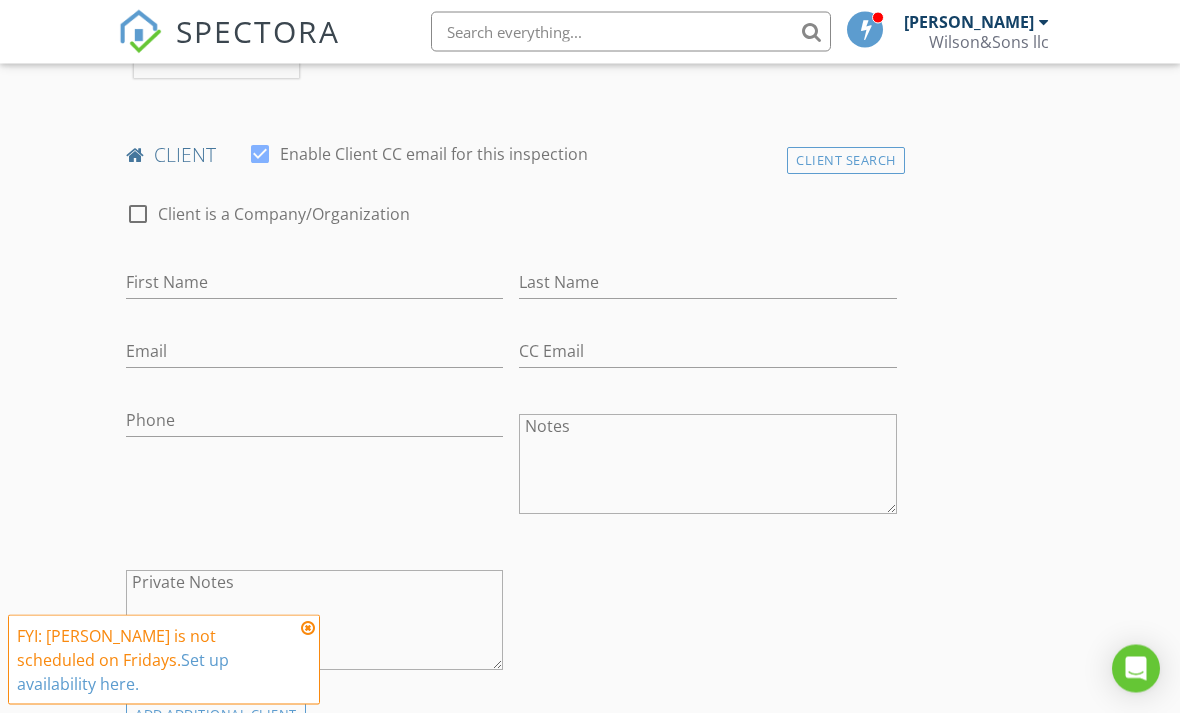 scroll, scrollTop: 923, scrollLeft: 0, axis: vertical 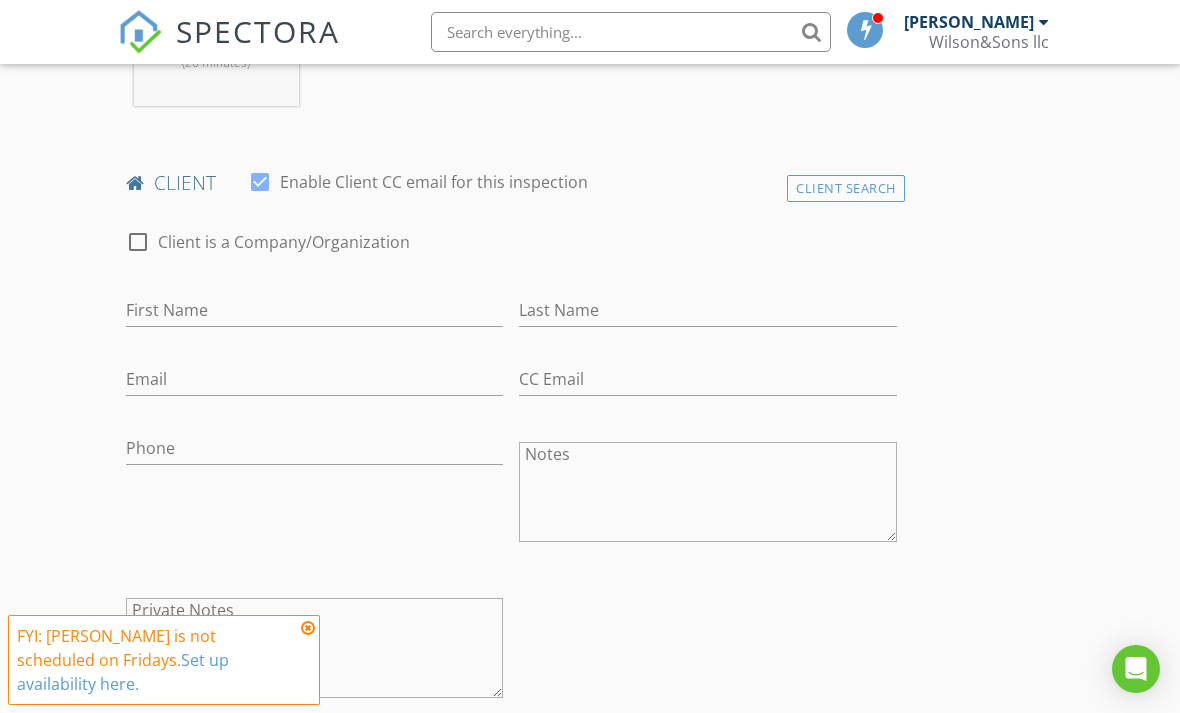 click on "Client Search" at bounding box center (846, 188) 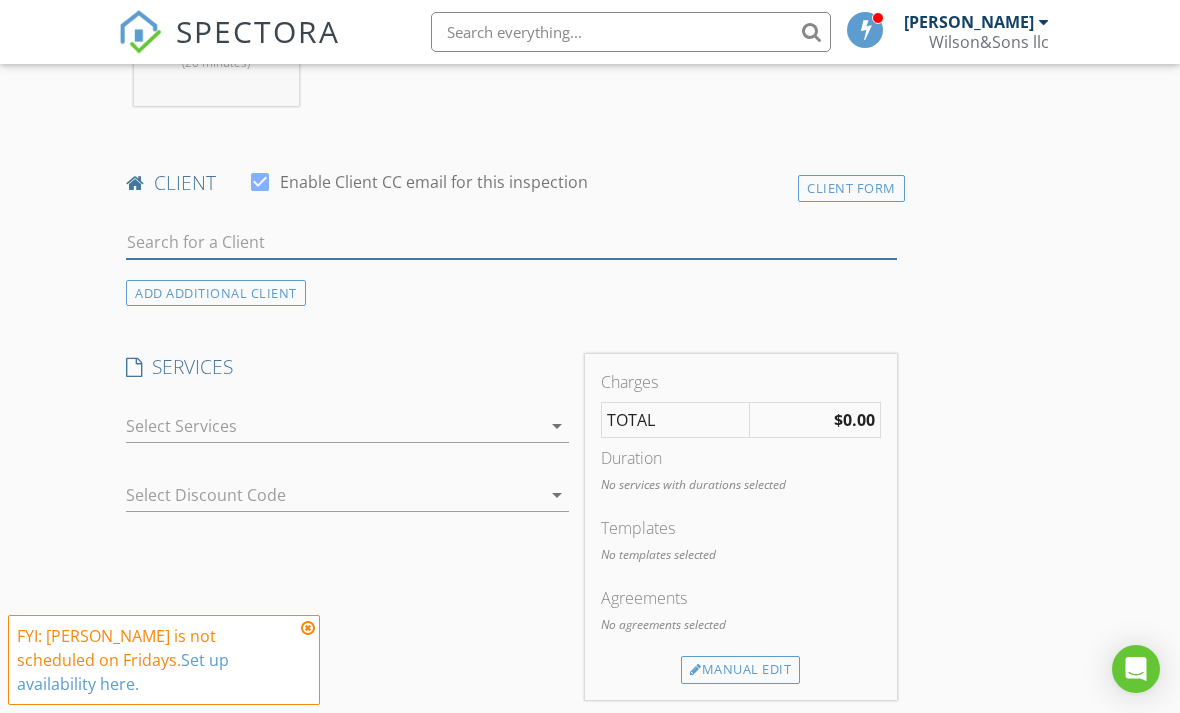 click at bounding box center [511, 242] 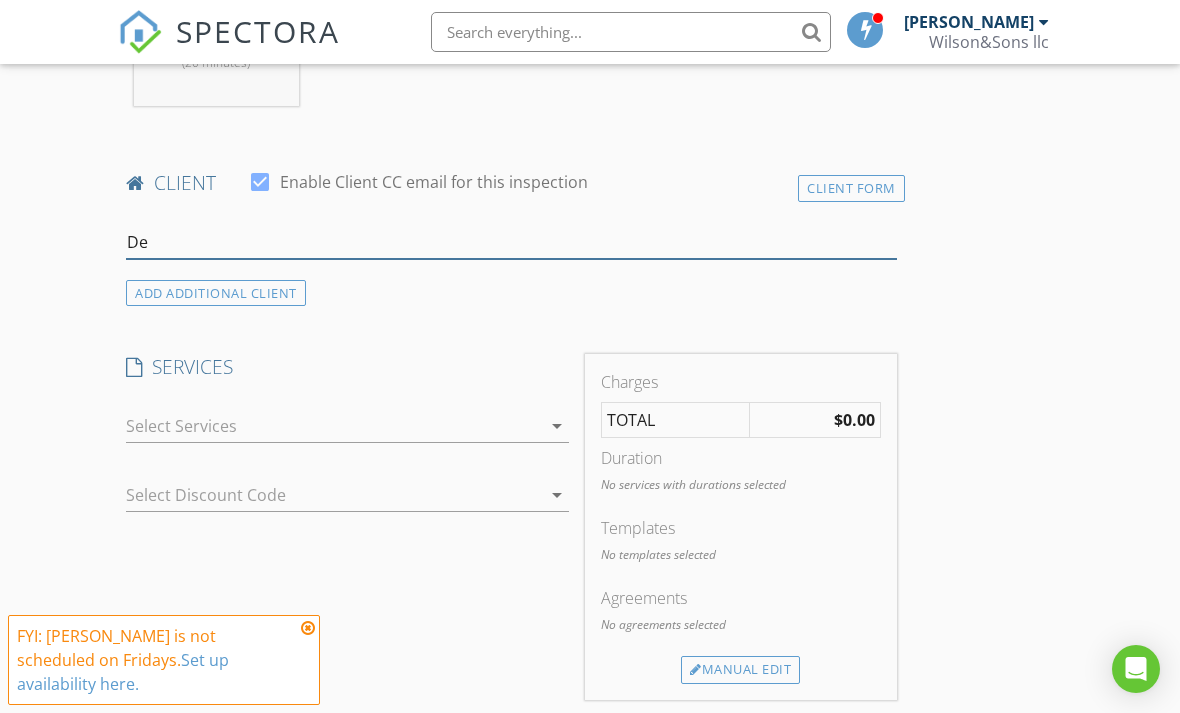 type on "D" 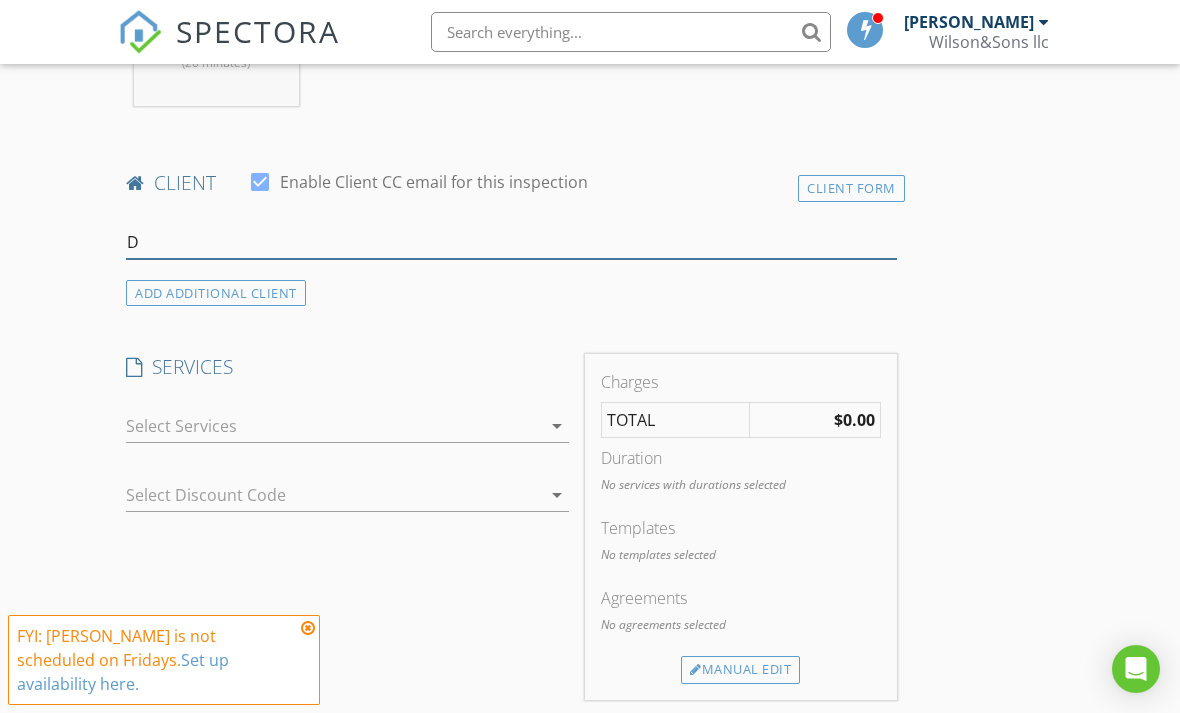 type 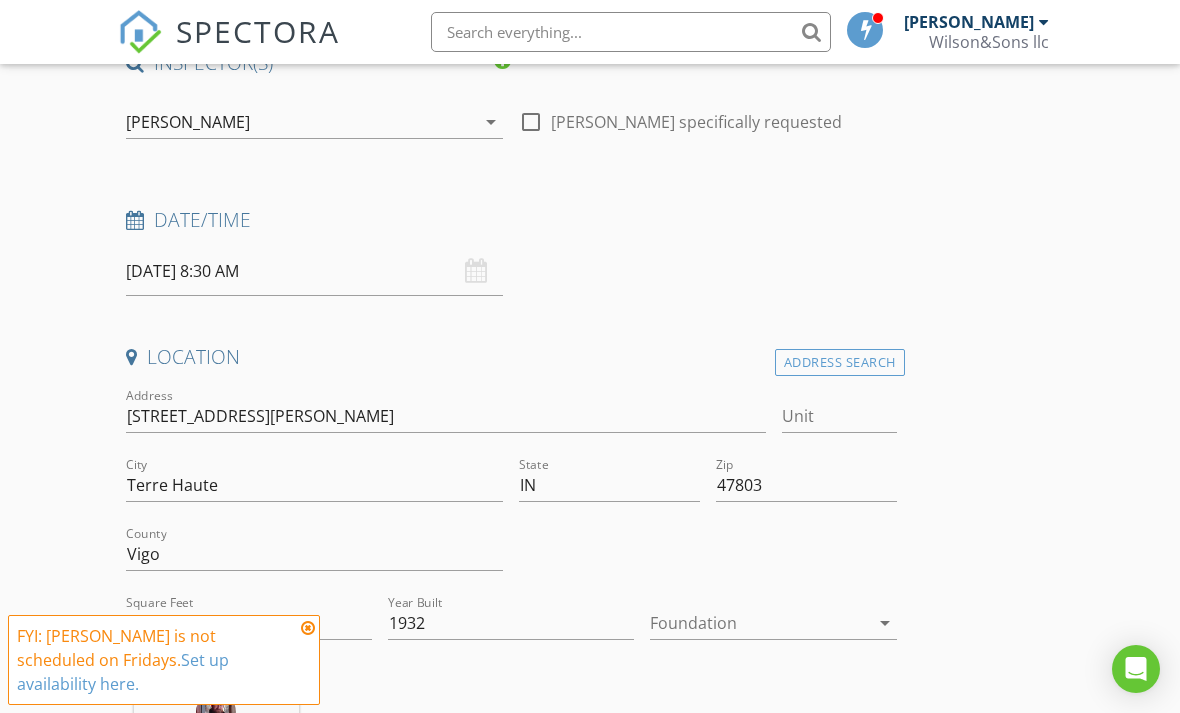 scroll, scrollTop: 199, scrollLeft: 0, axis: vertical 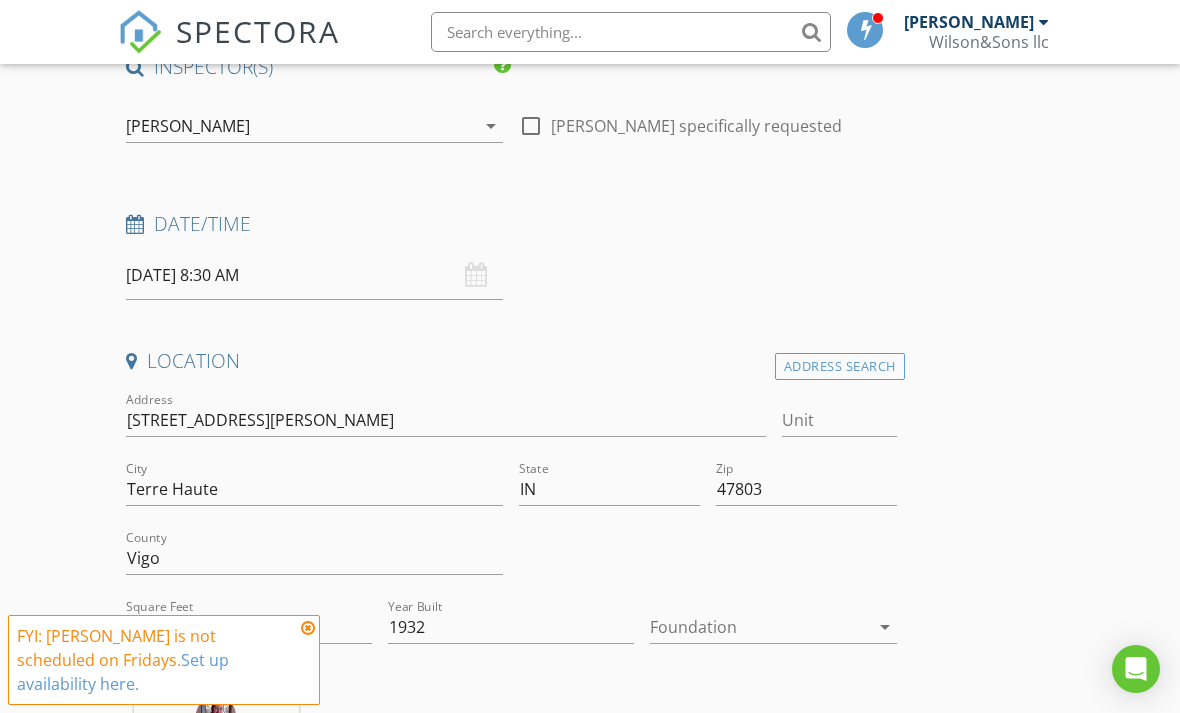 click on "07/11/2025 8:30 AM" at bounding box center [314, 275] 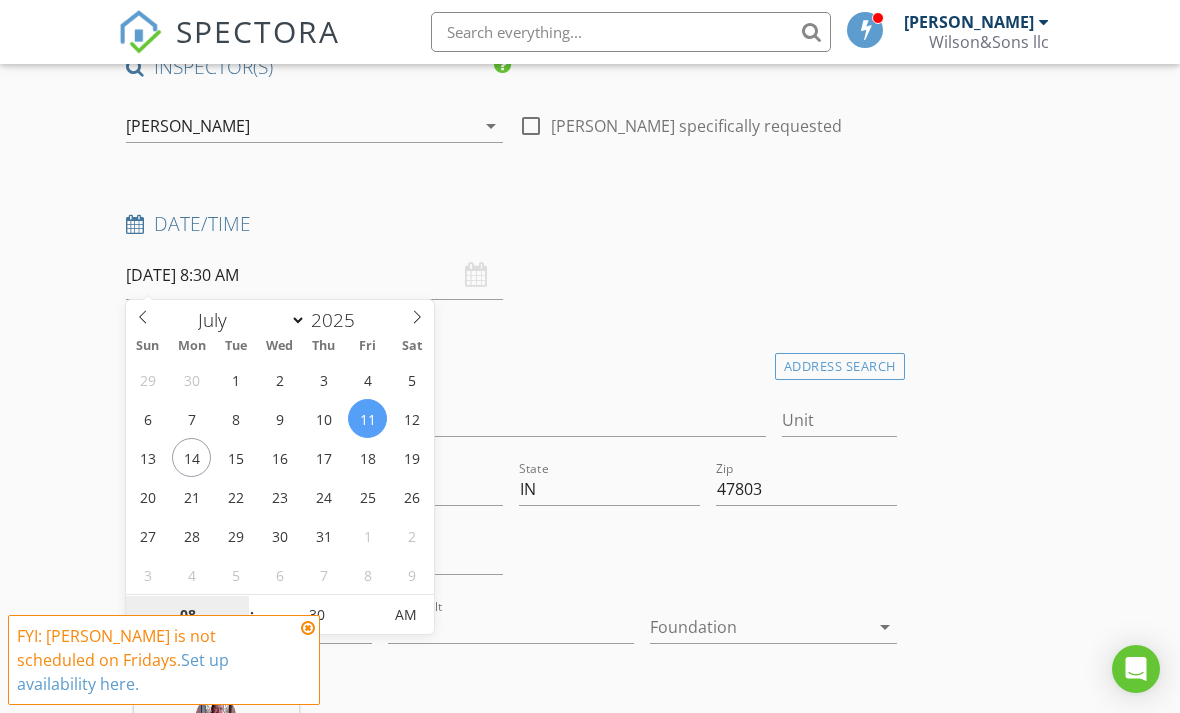 click on "08" at bounding box center (187, 616) 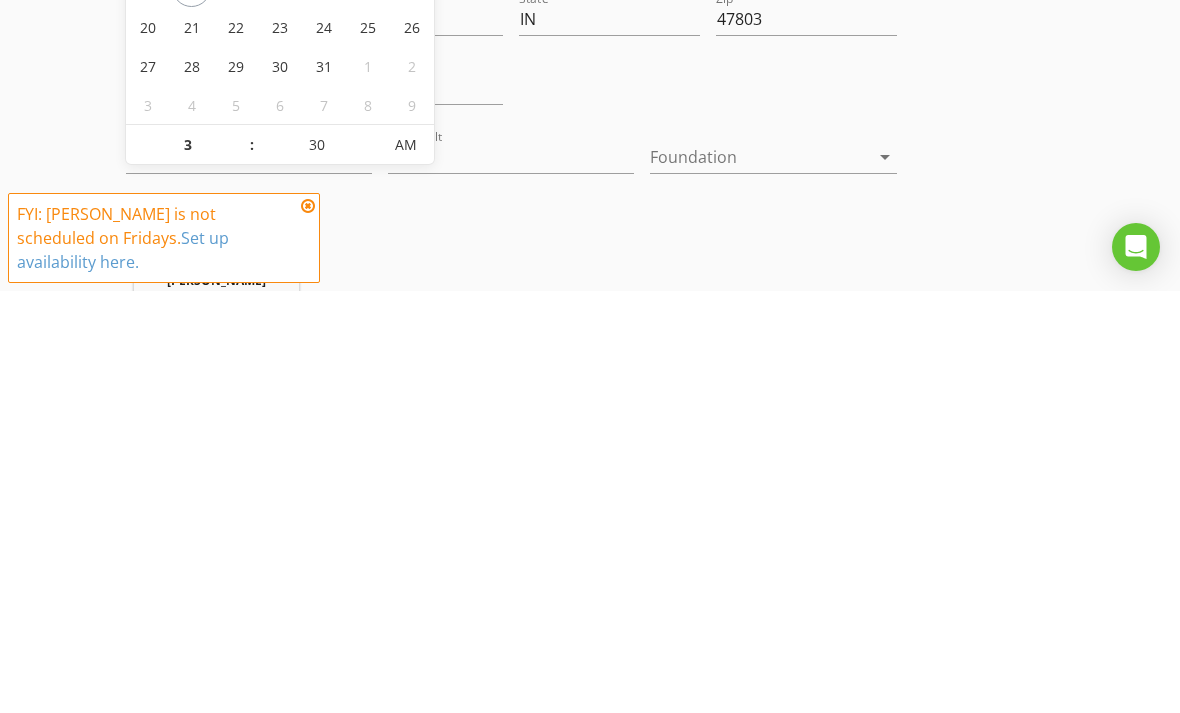 type on "03" 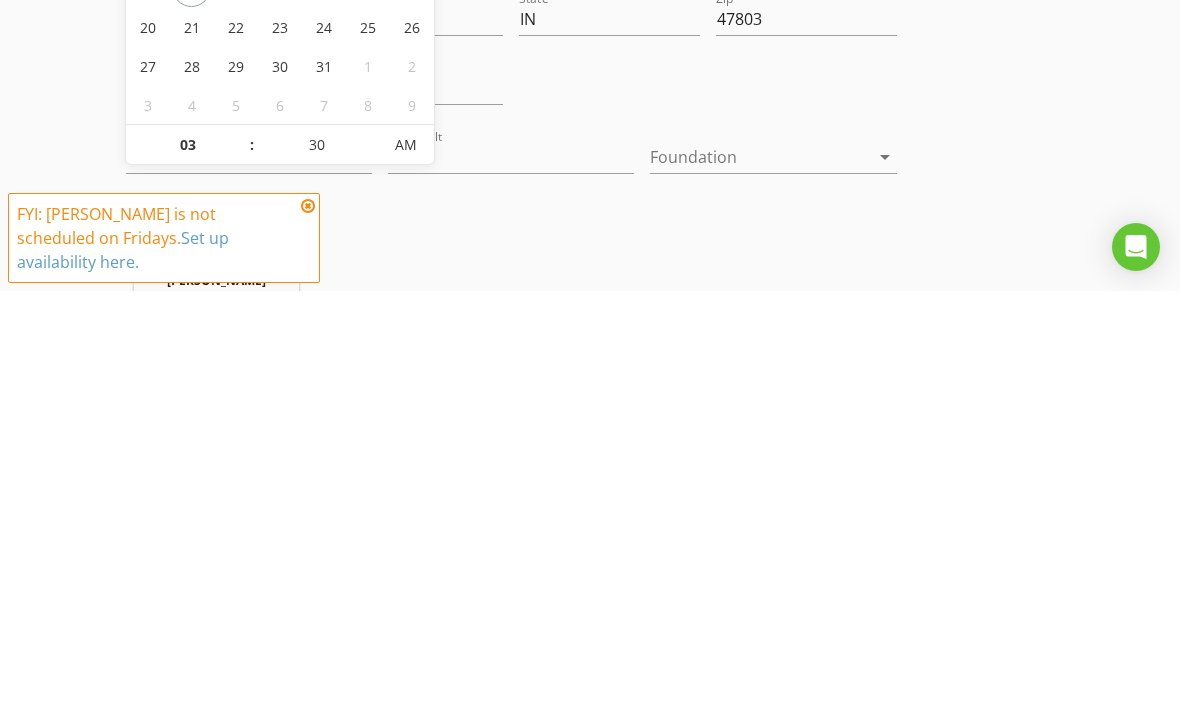 scroll, scrollTop: 669, scrollLeft: 0, axis: vertical 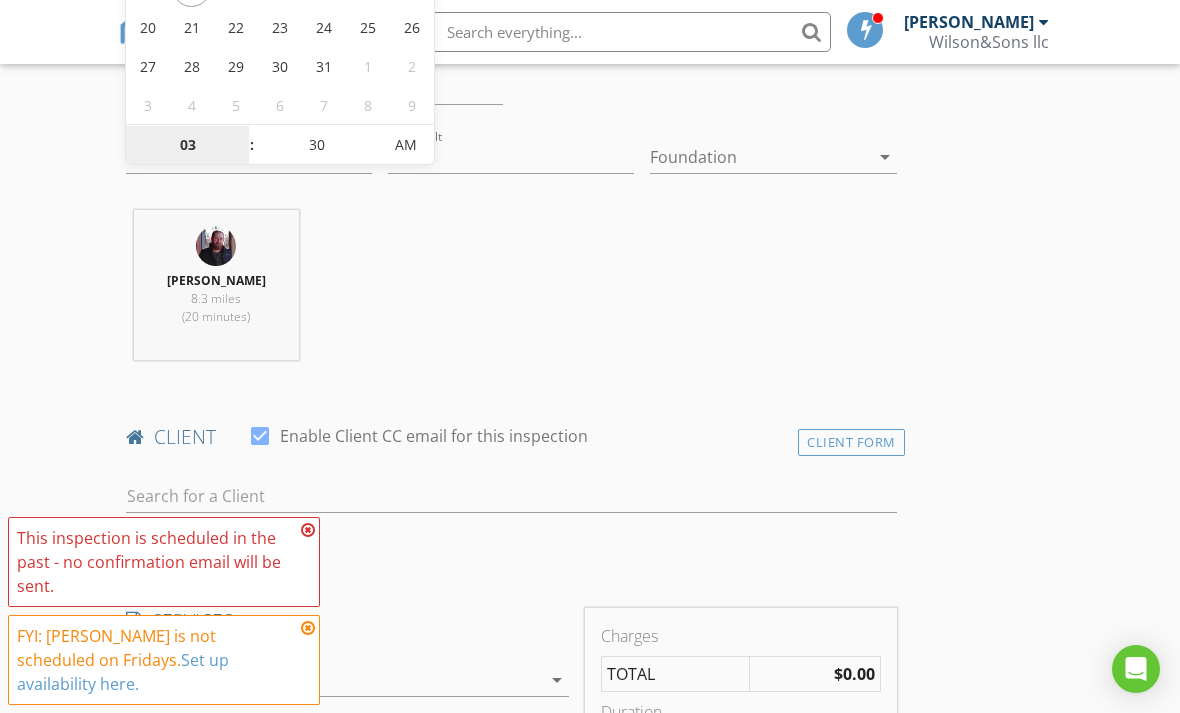 type on "[DATE] 3:30 PM" 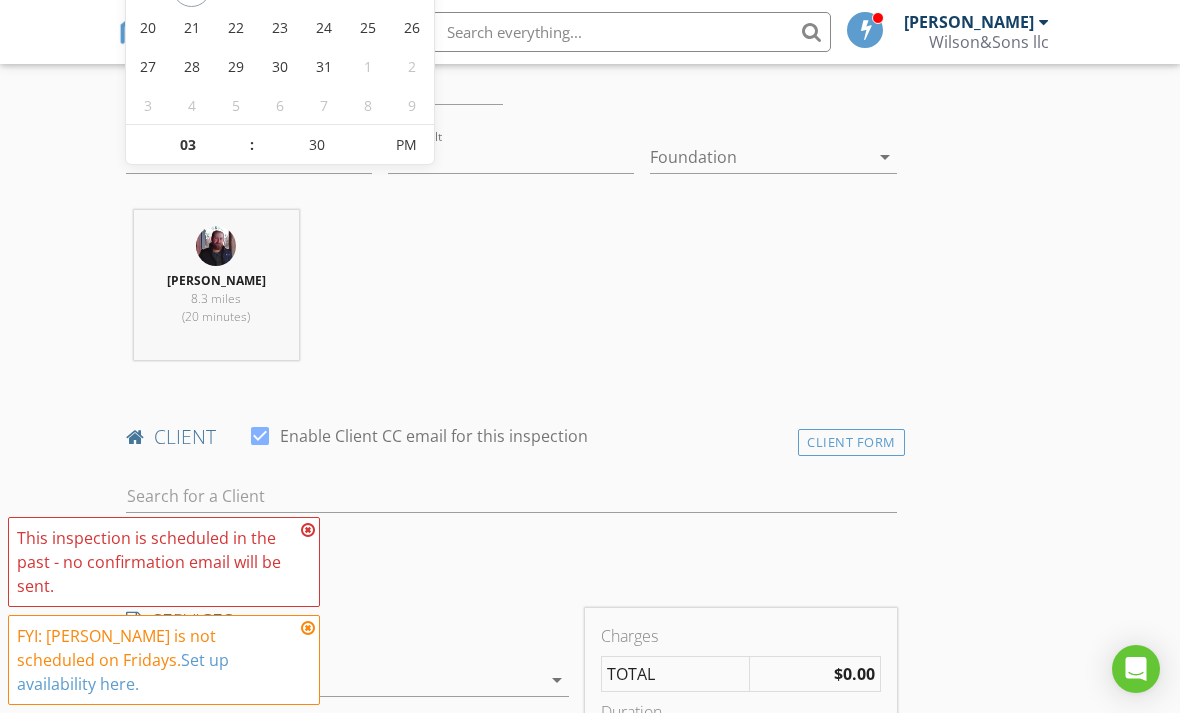click at bounding box center [308, 530] 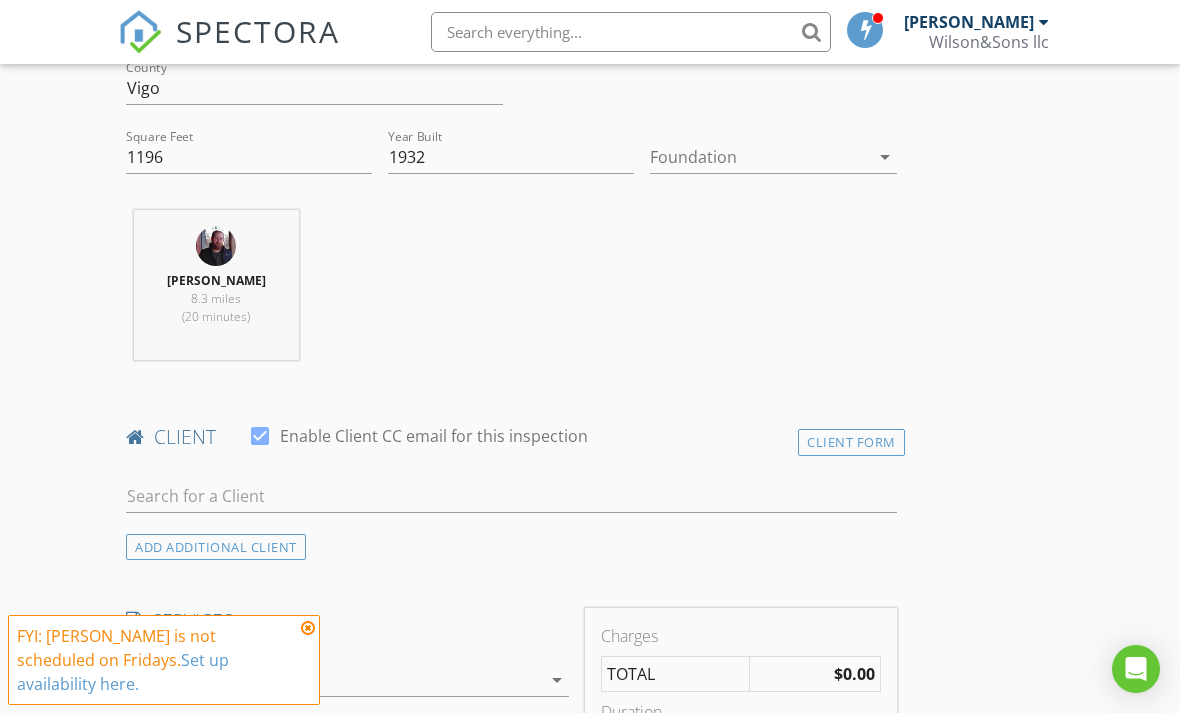 click at bounding box center [308, 628] 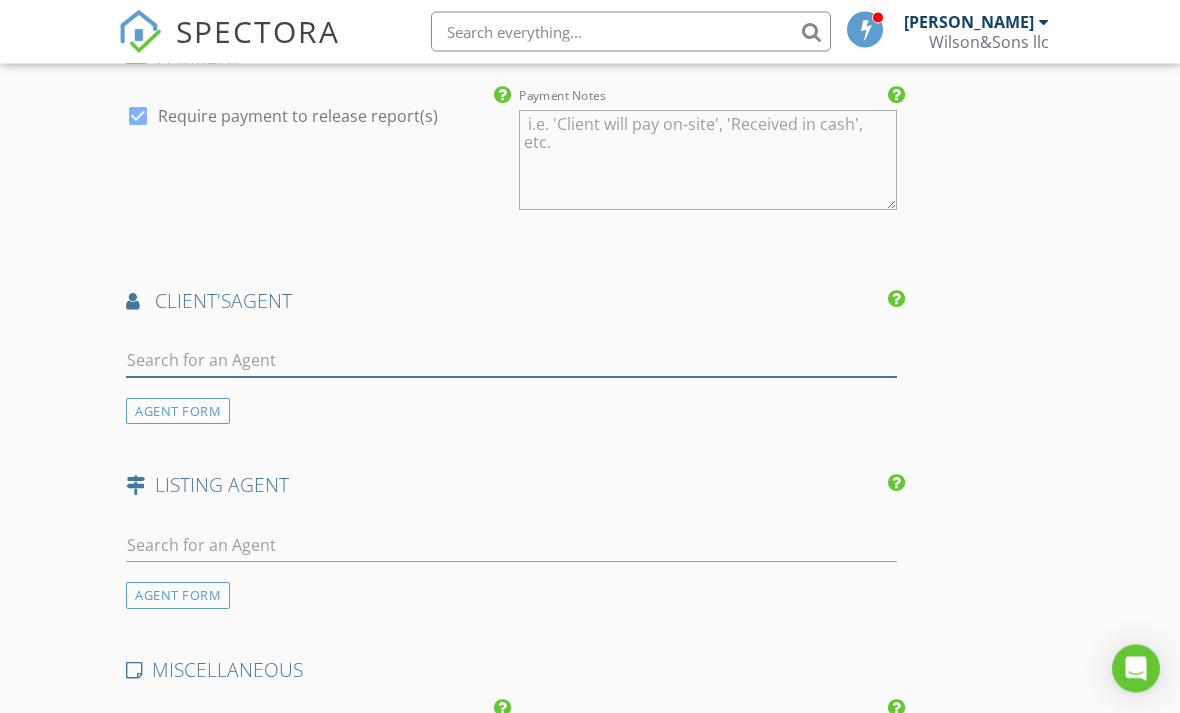 click at bounding box center [511, 361] 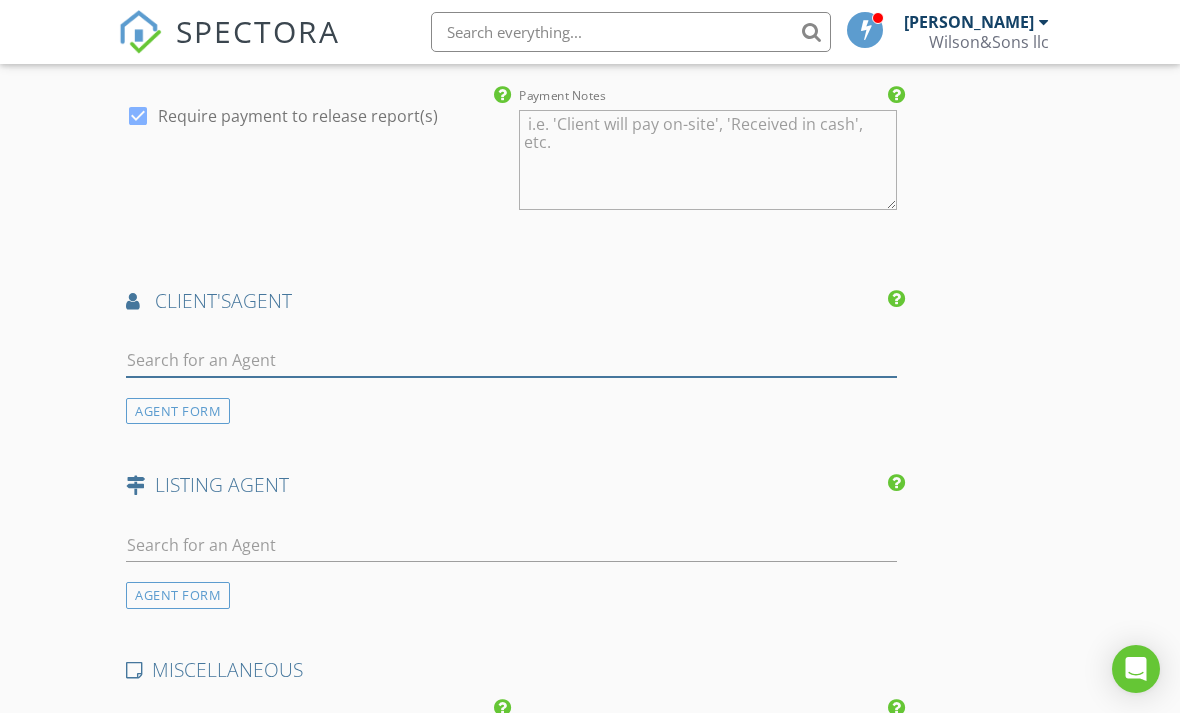 scroll, scrollTop: 1778, scrollLeft: 0, axis: vertical 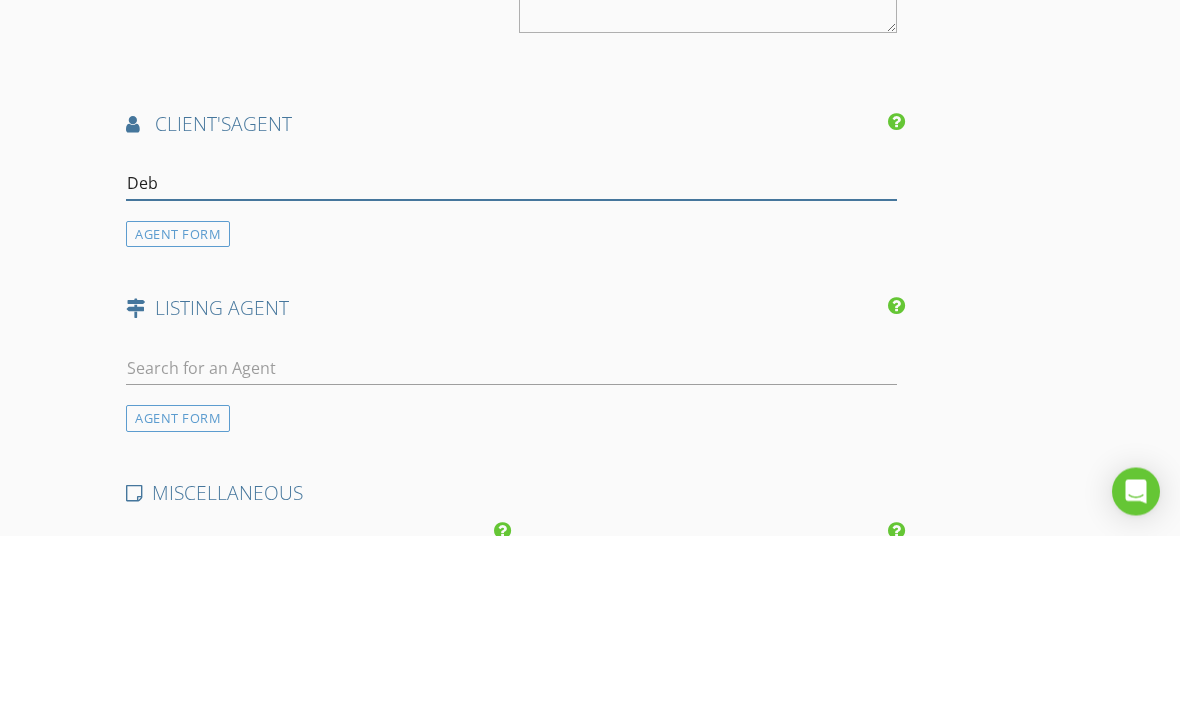 type on "Debb" 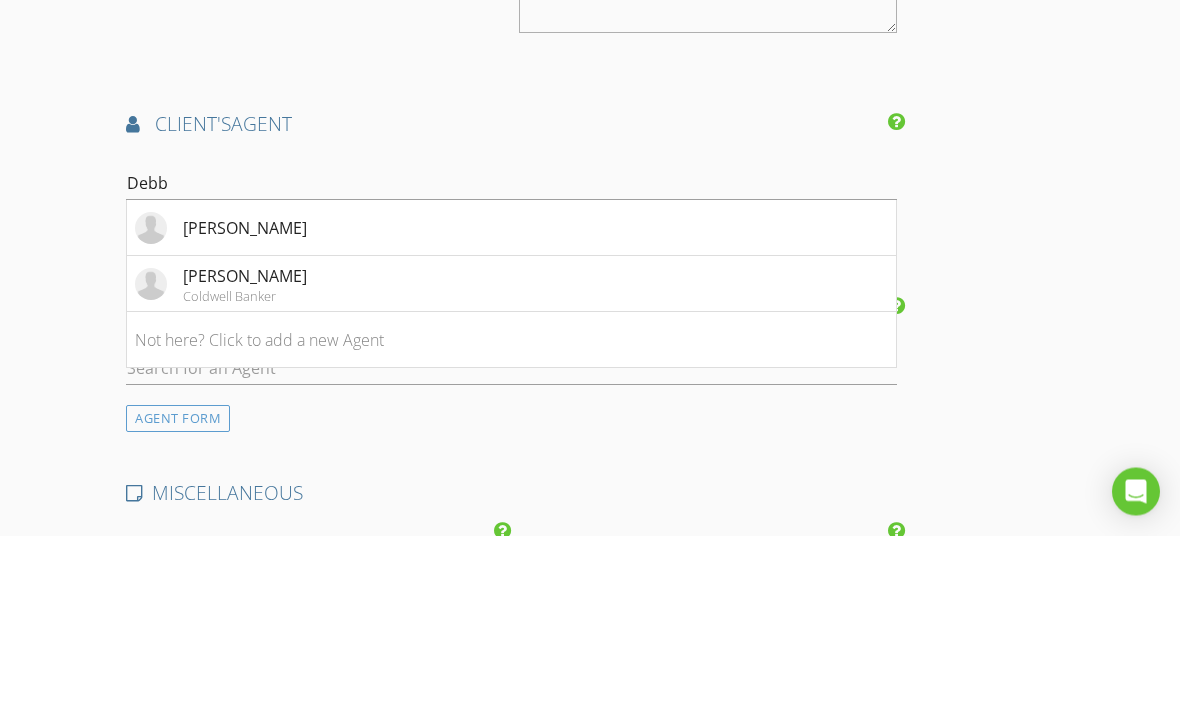 click on "Debbie Hill
Coldwell Banker" at bounding box center (511, 462) 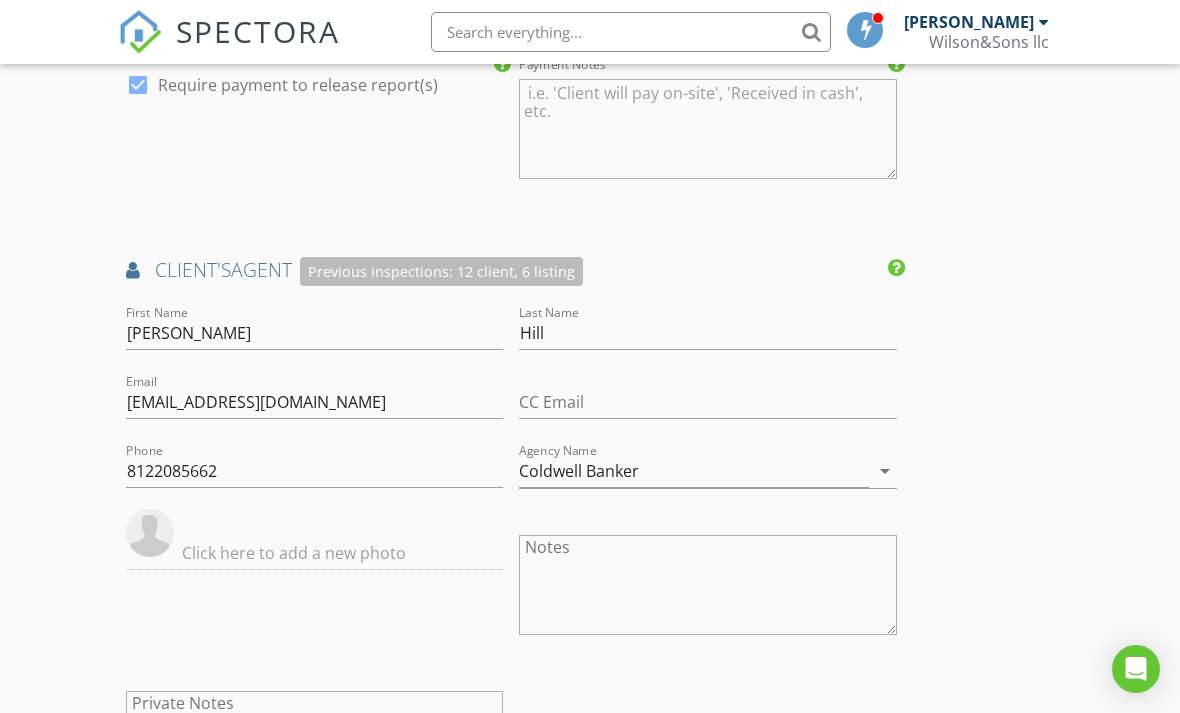 scroll, scrollTop: 1808, scrollLeft: 0, axis: vertical 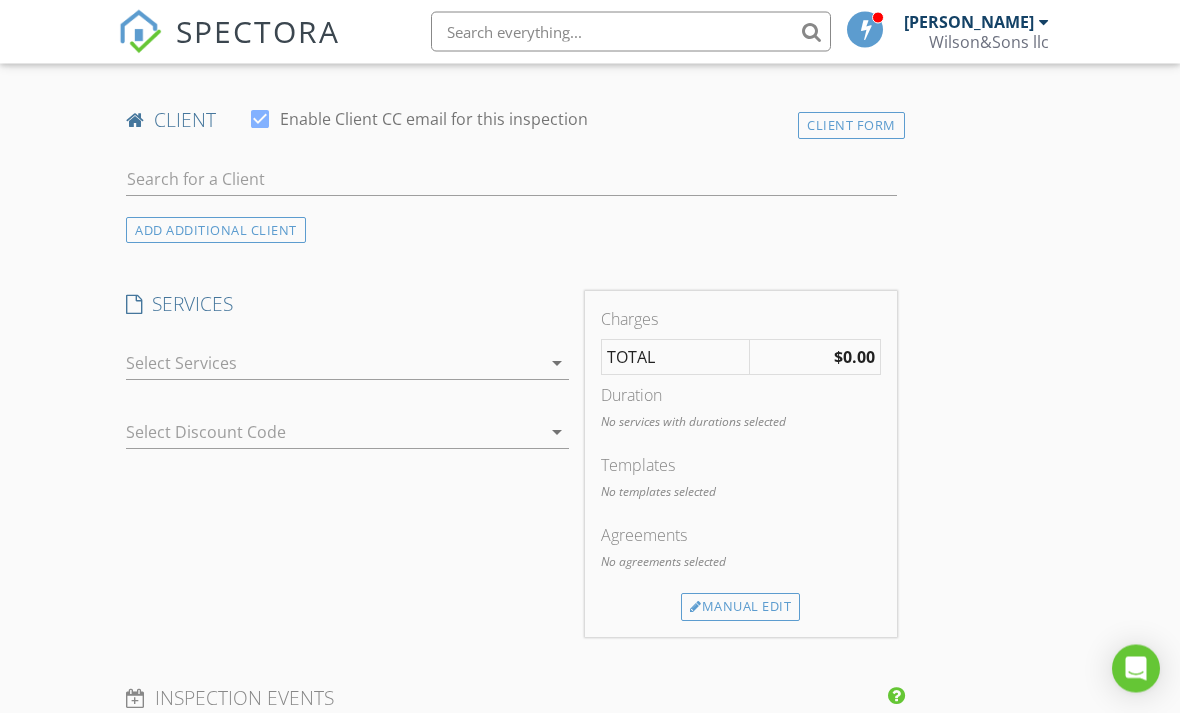 click on "ADD ADDITIONAL client" at bounding box center [216, 231] 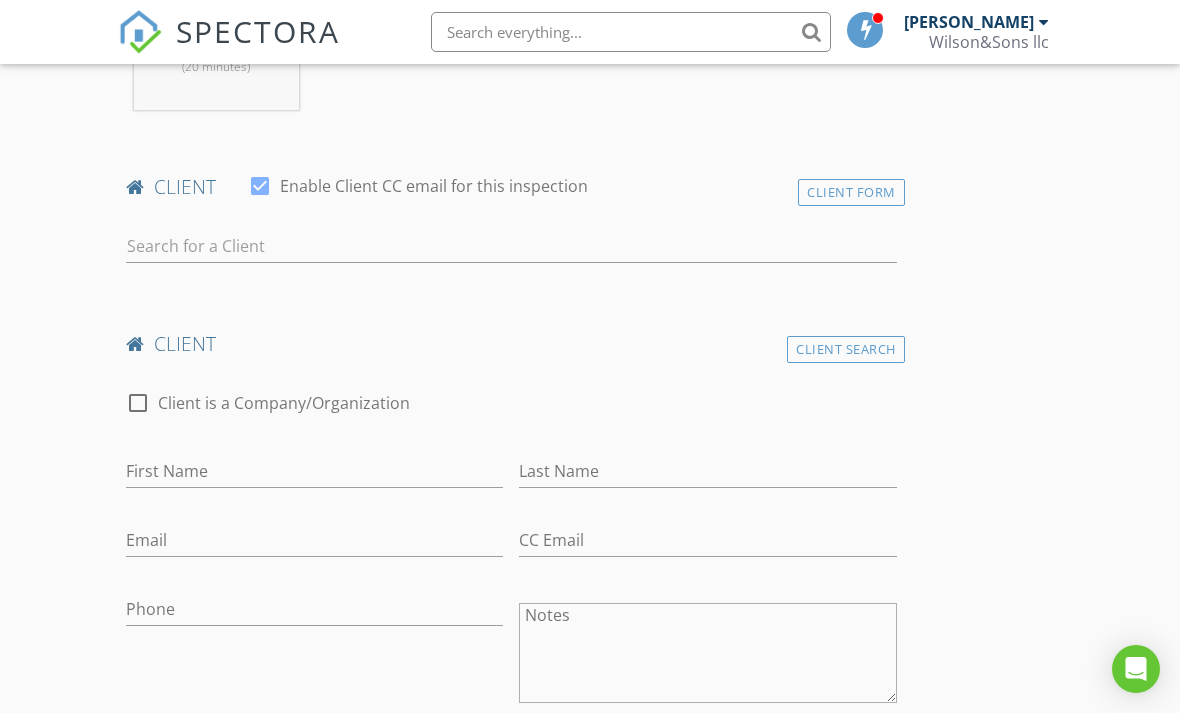 scroll, scrollTop: 922, scrollLeft: 0, axis: vertical 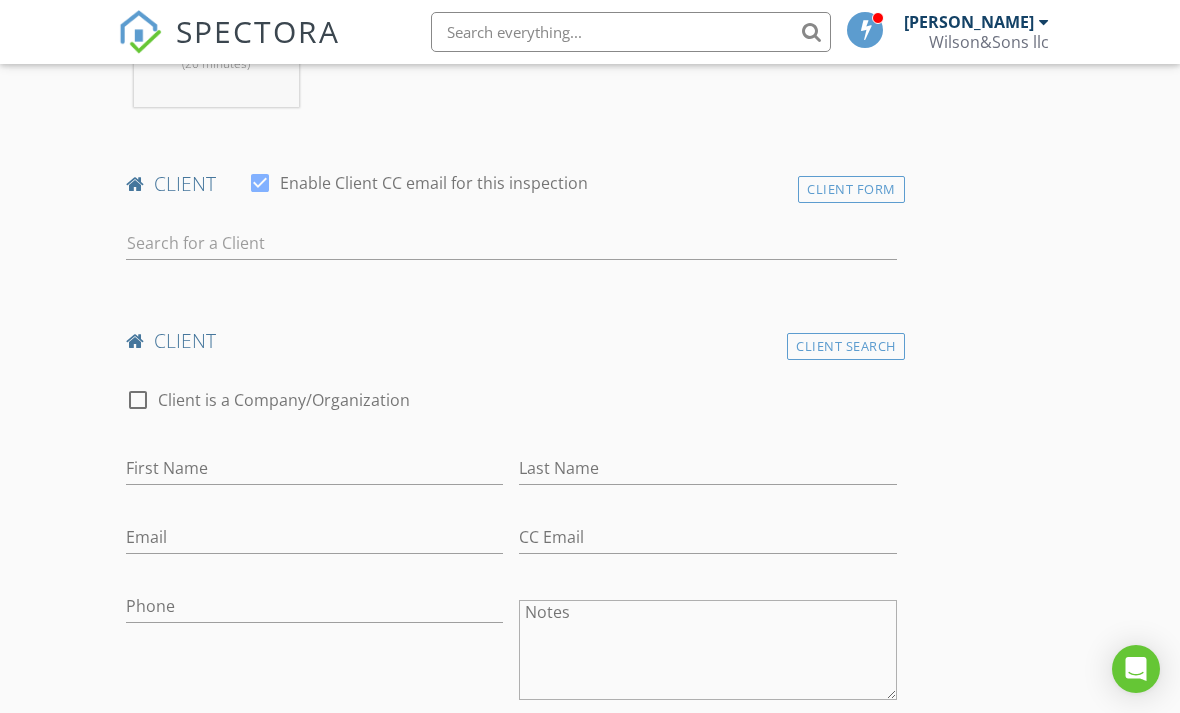 click on "Client Form" at bounding box center [851, 189] 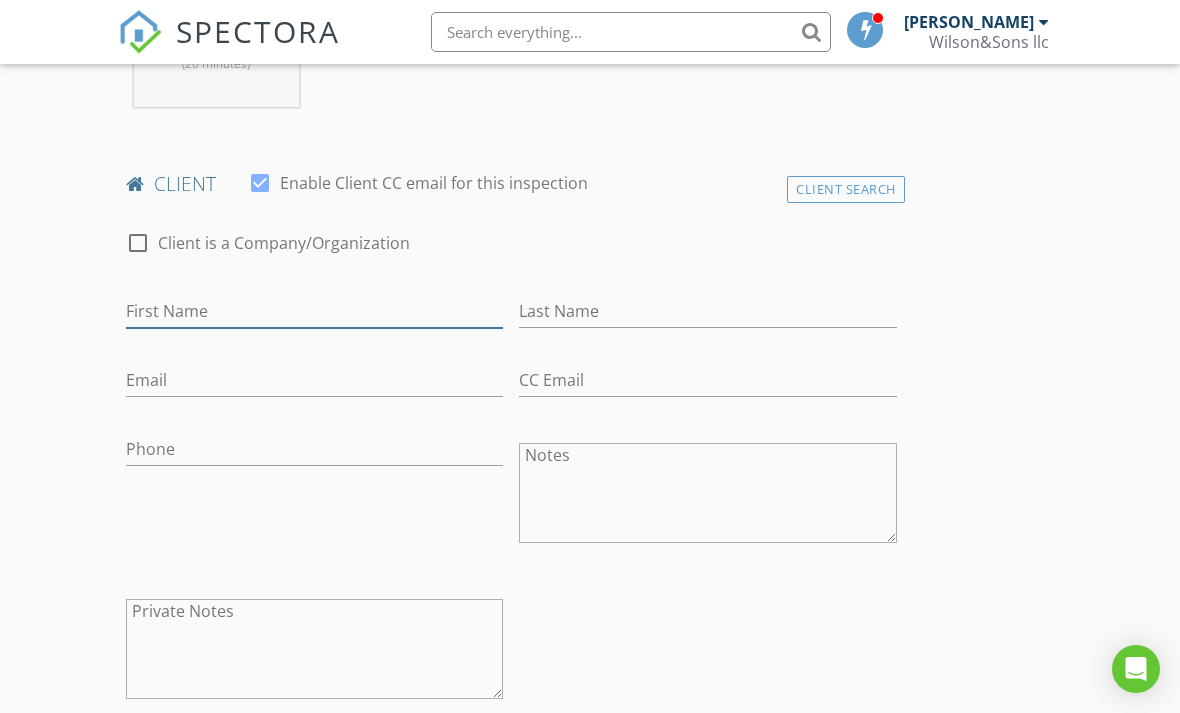 click on "First Name" at bounding box center [314, 311] 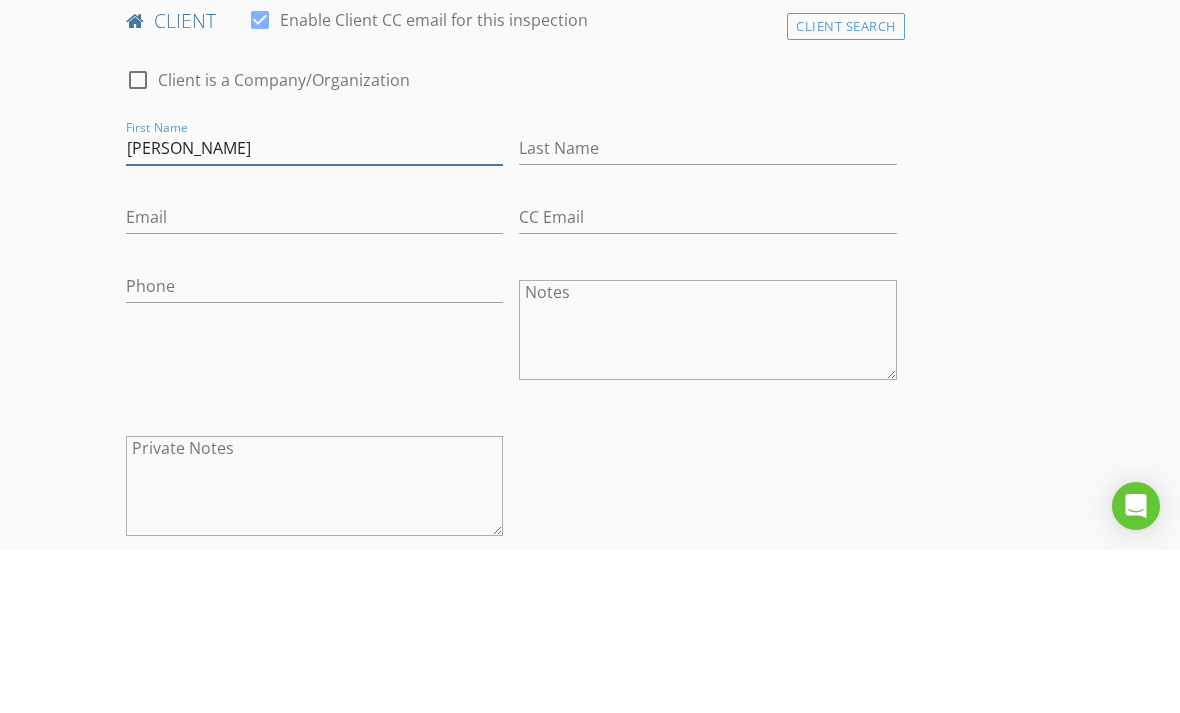 type on "Debbie" 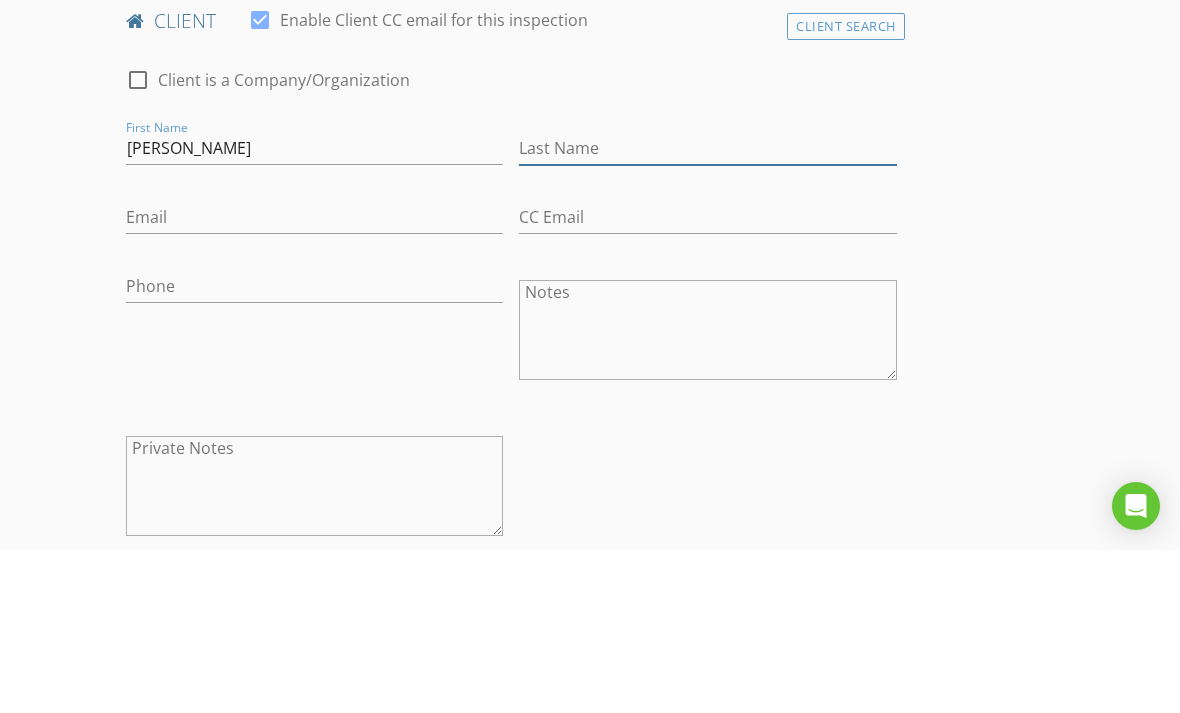 click on "Last Name" at bounding box center (707, 311) 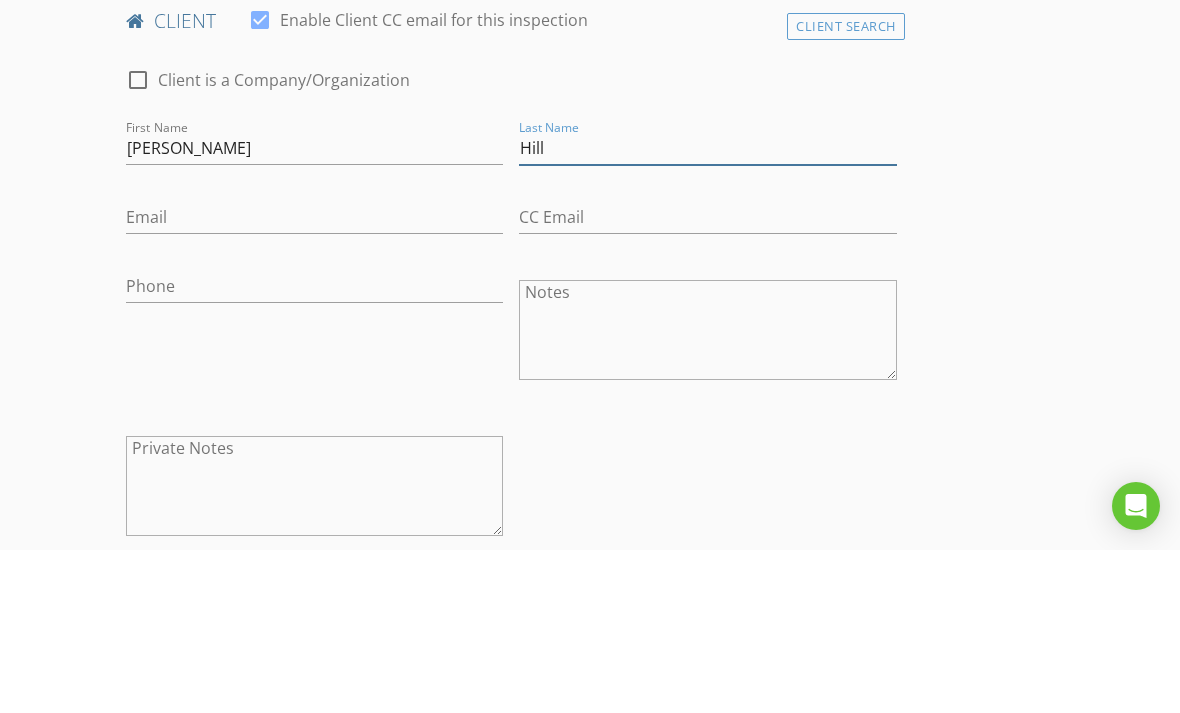 type on "Hill" 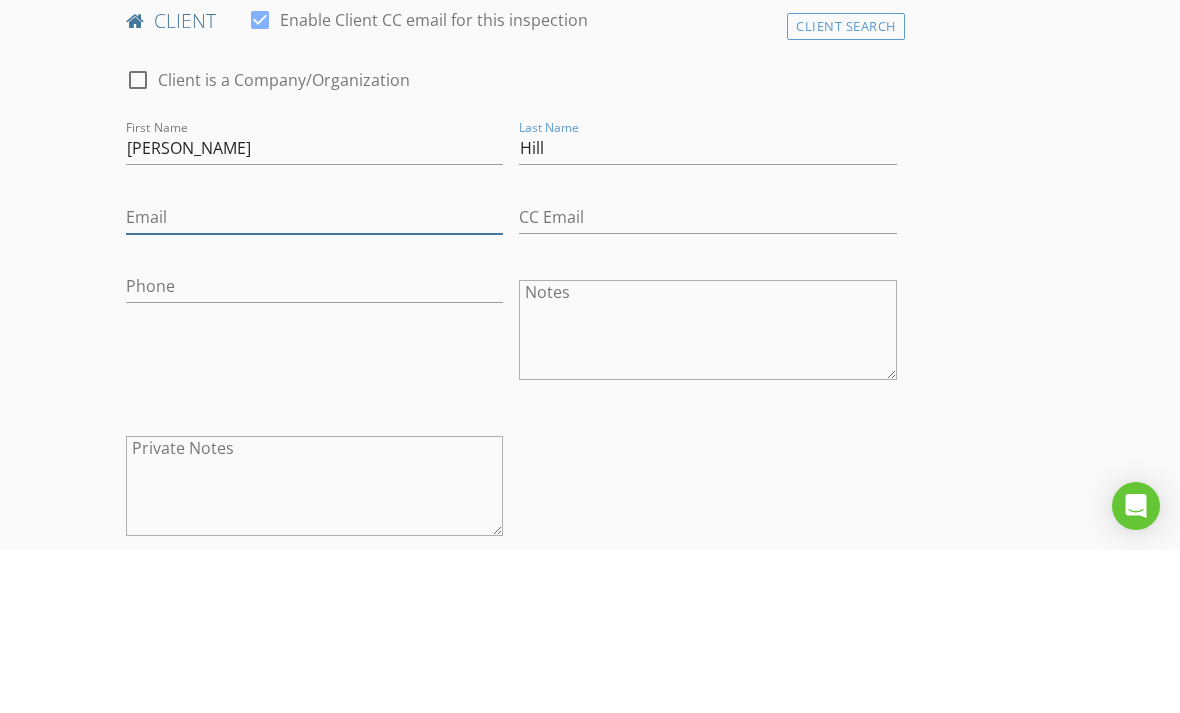 click on "Email" at bounding box center (314, 380) 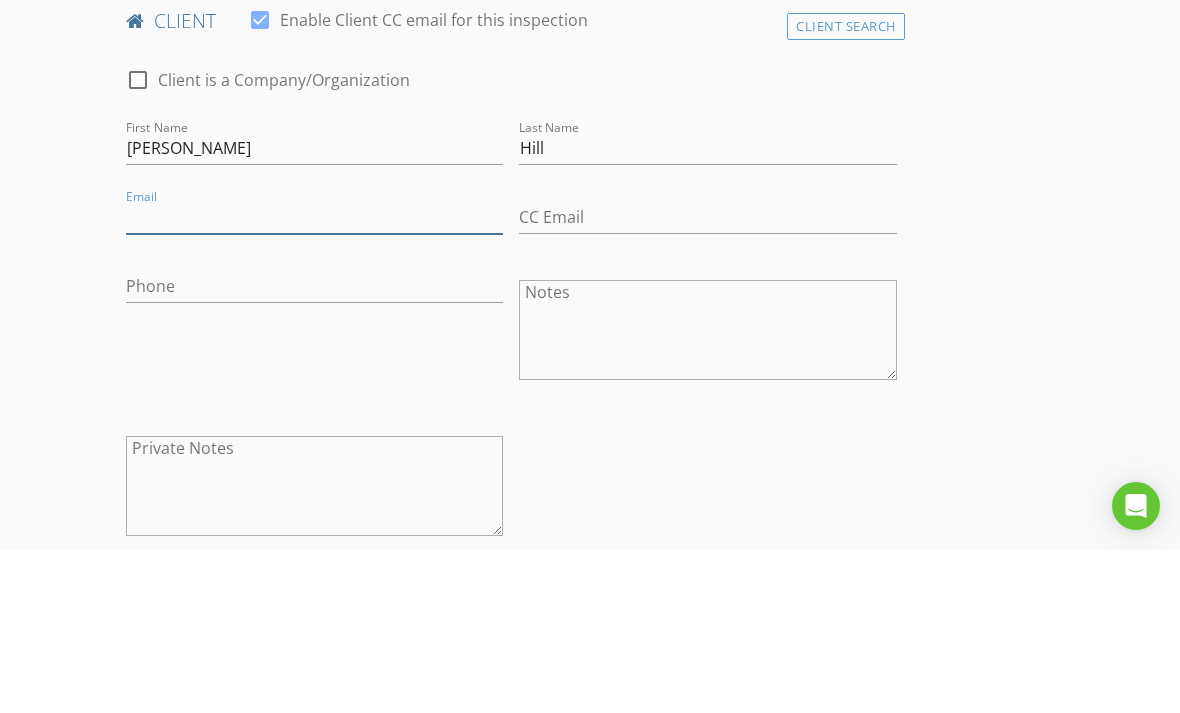 click on "Email" at bounding box center [314, 380] 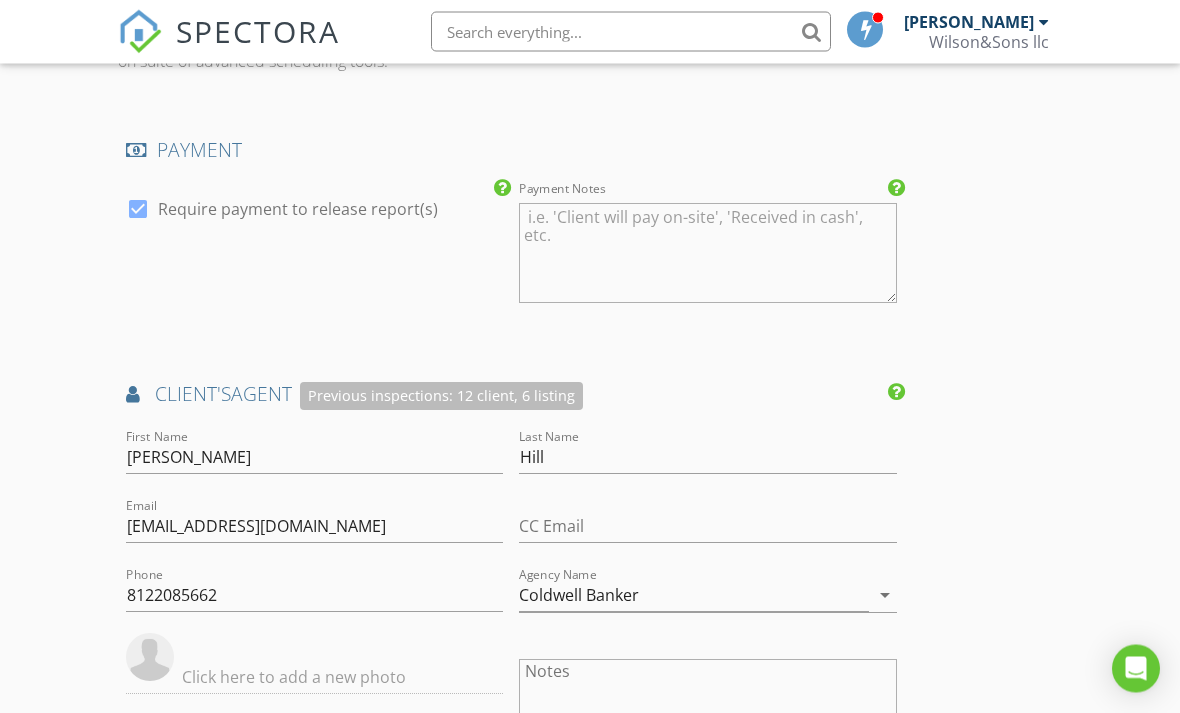 scroll, scrollTop: 2714, scrollLeft: 0, axis: vertical 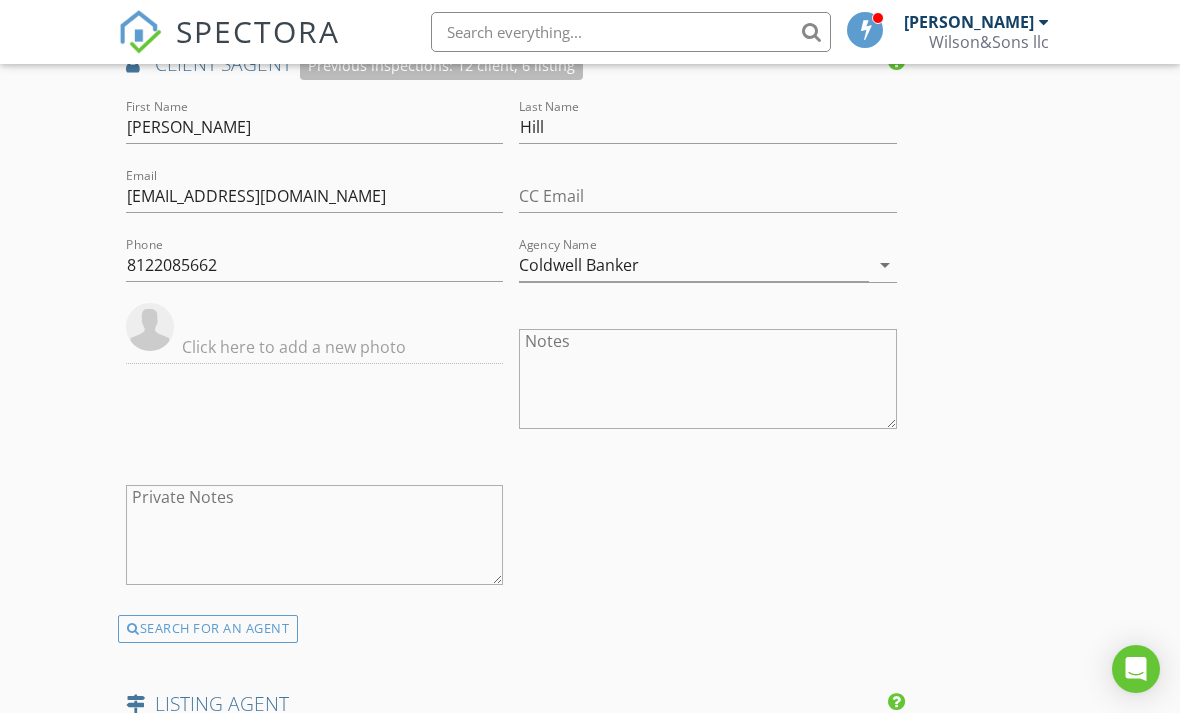type on "dhillcb@gmail.com" 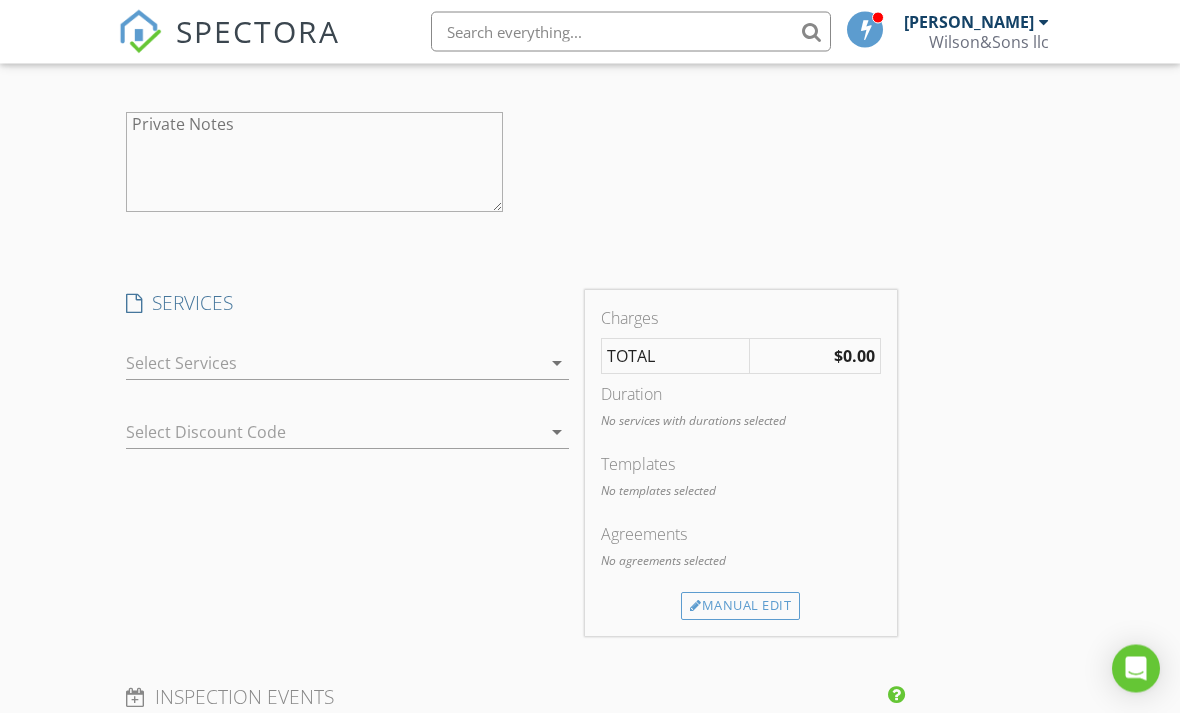 scroll, scrollTop: 2015, scrollLeft: 0, axis: vertical 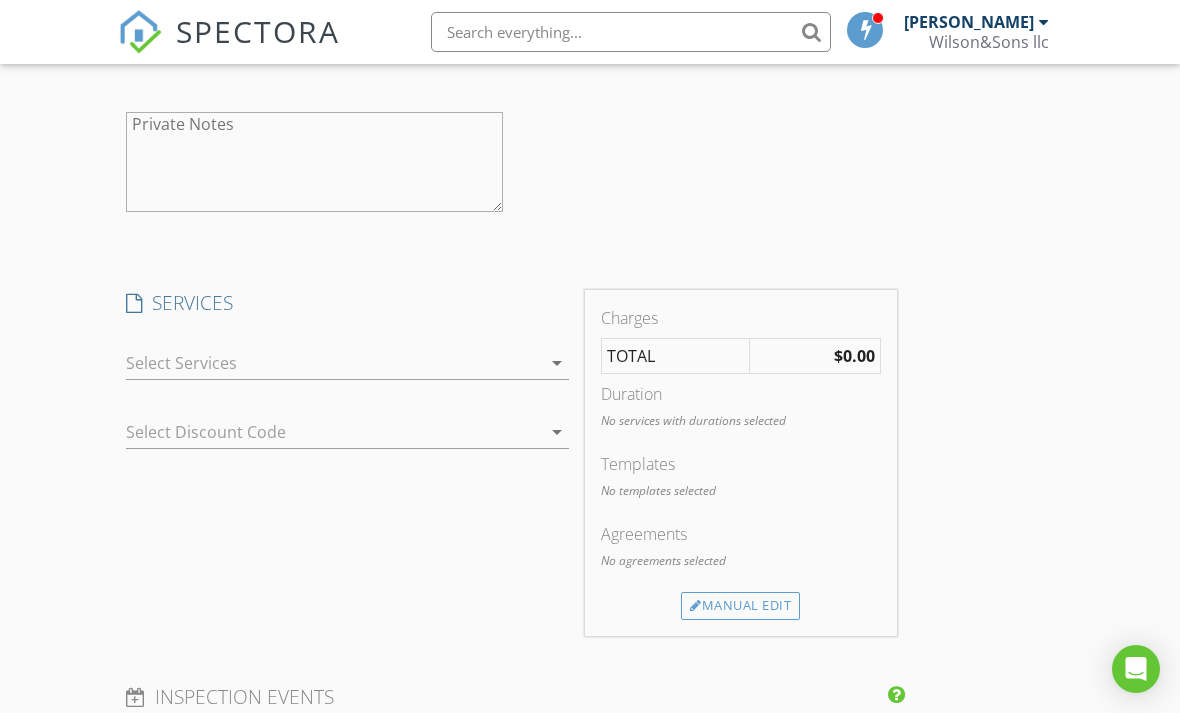 click at bounding box center (333, 363) 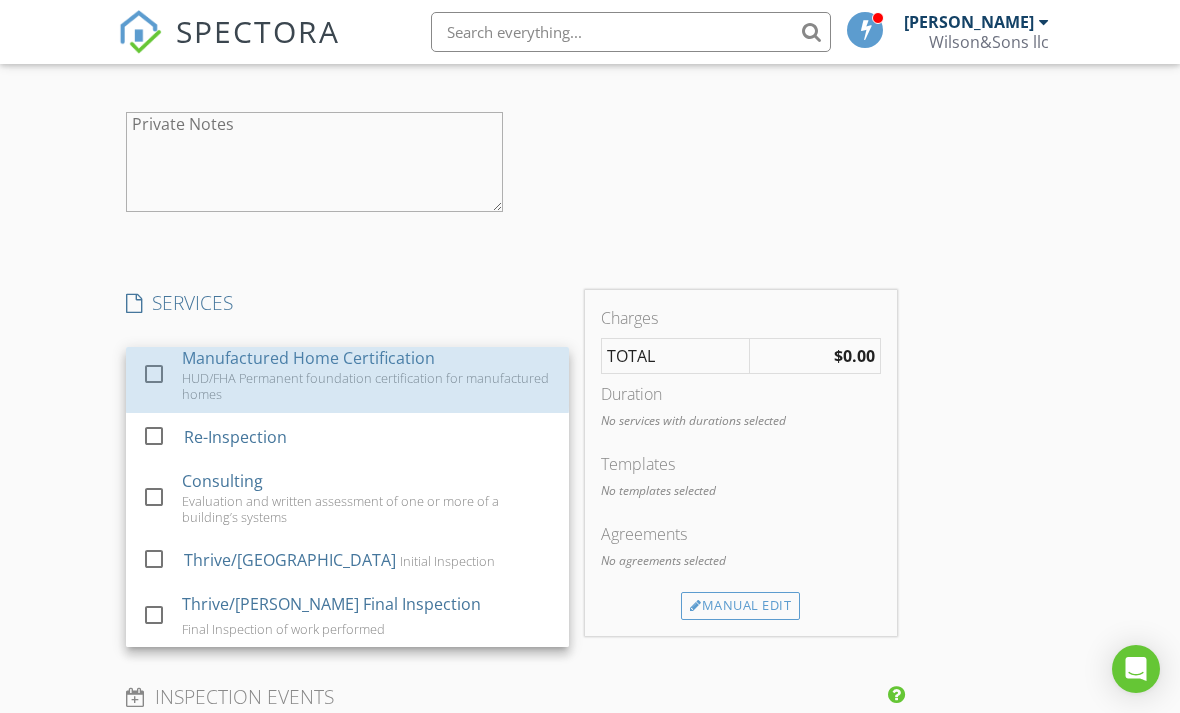 scroll, scrollTop: 226, scrollLeft: 0, axis: vertical 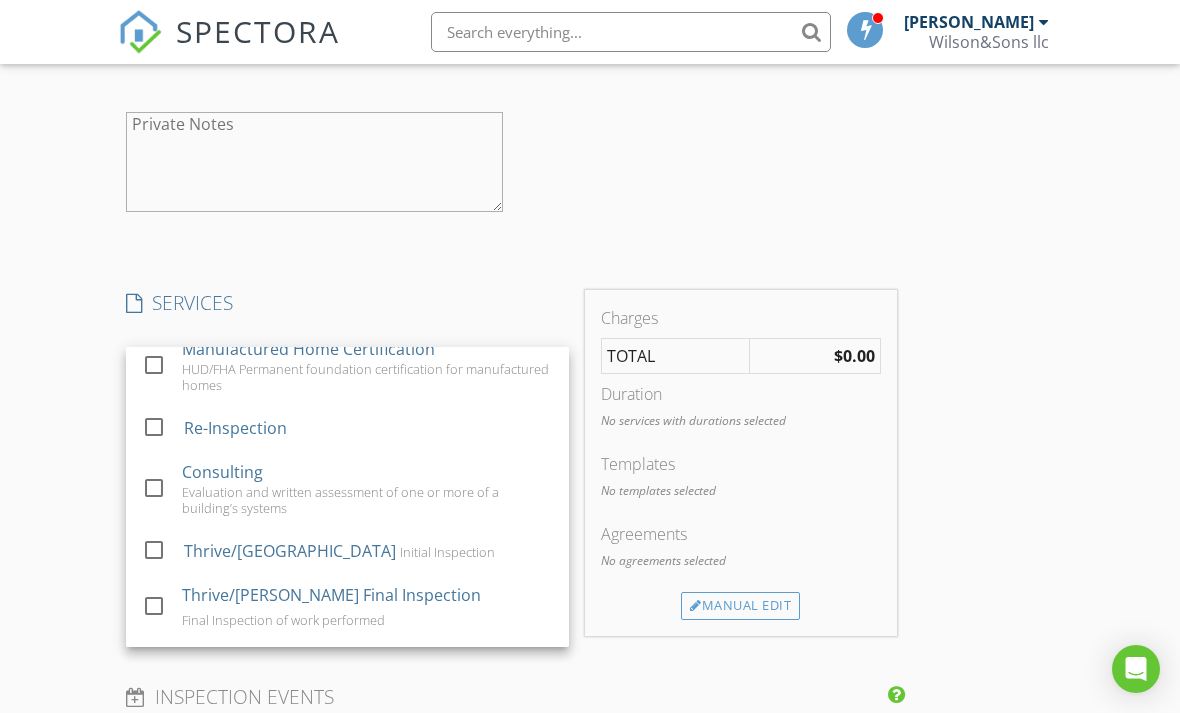 click at bounding box center [154, 488] 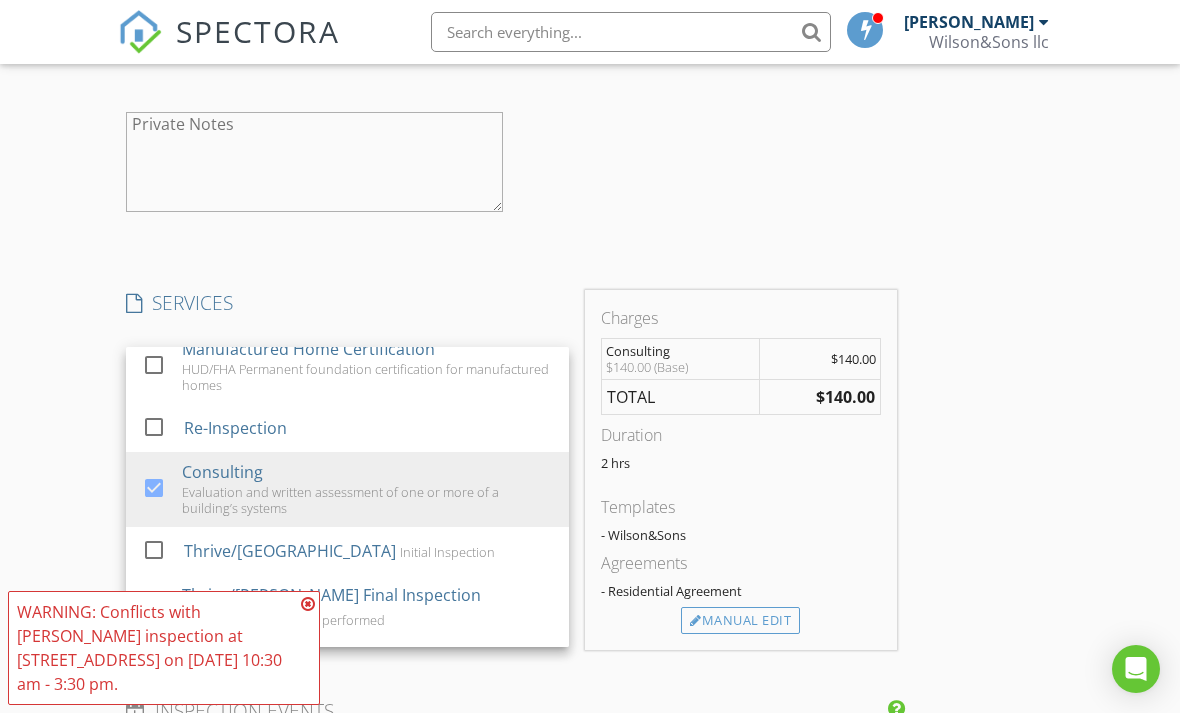 click at bounding box center [308, 604] 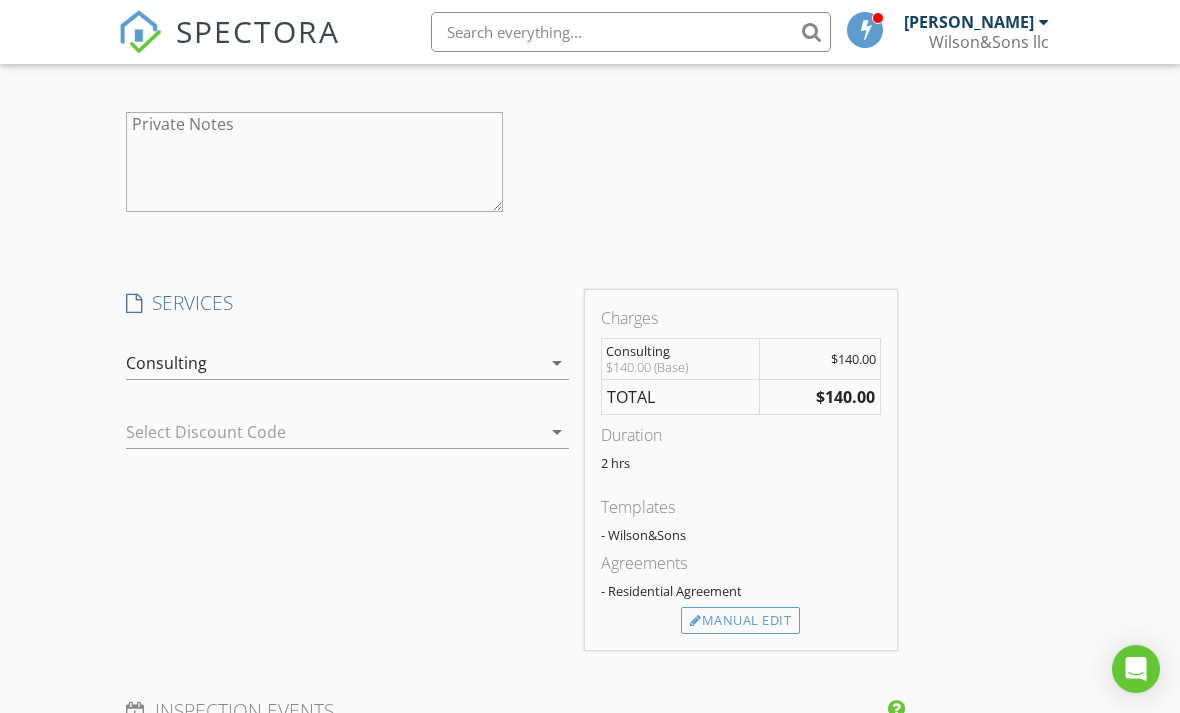click on "Manual Edit" at bounding box center [740, 621] 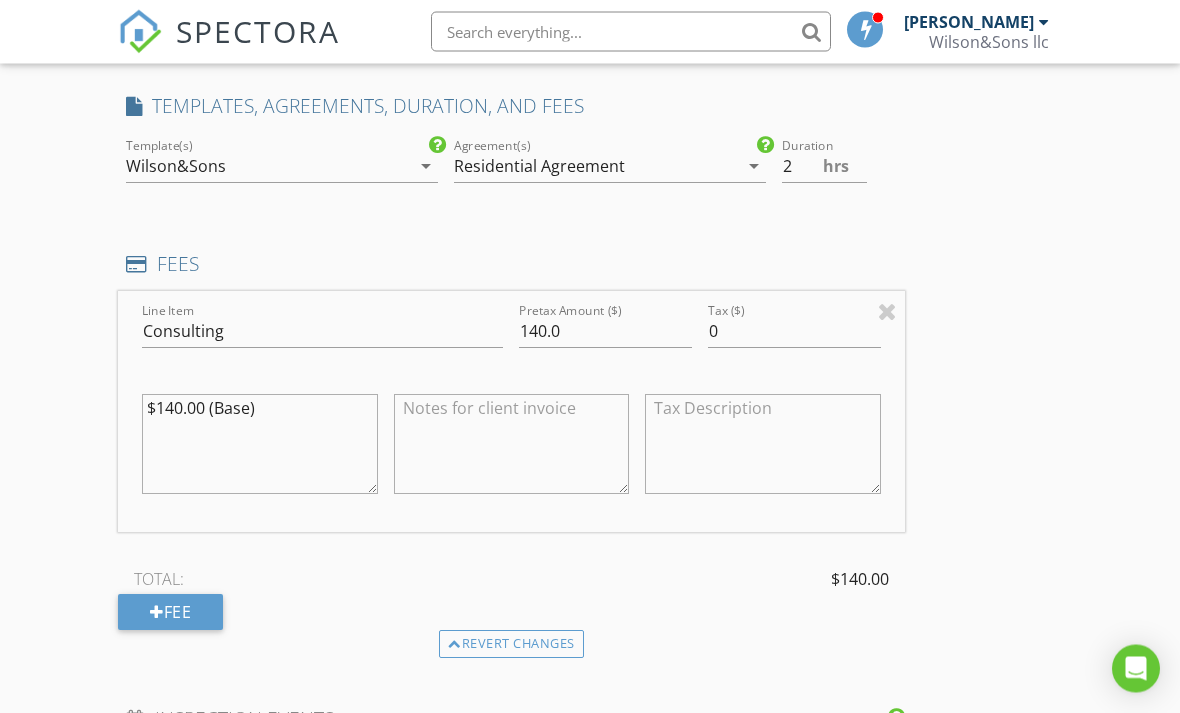 scroll, scrollTop: 2210, scrollLeft: 0, axis: vertical 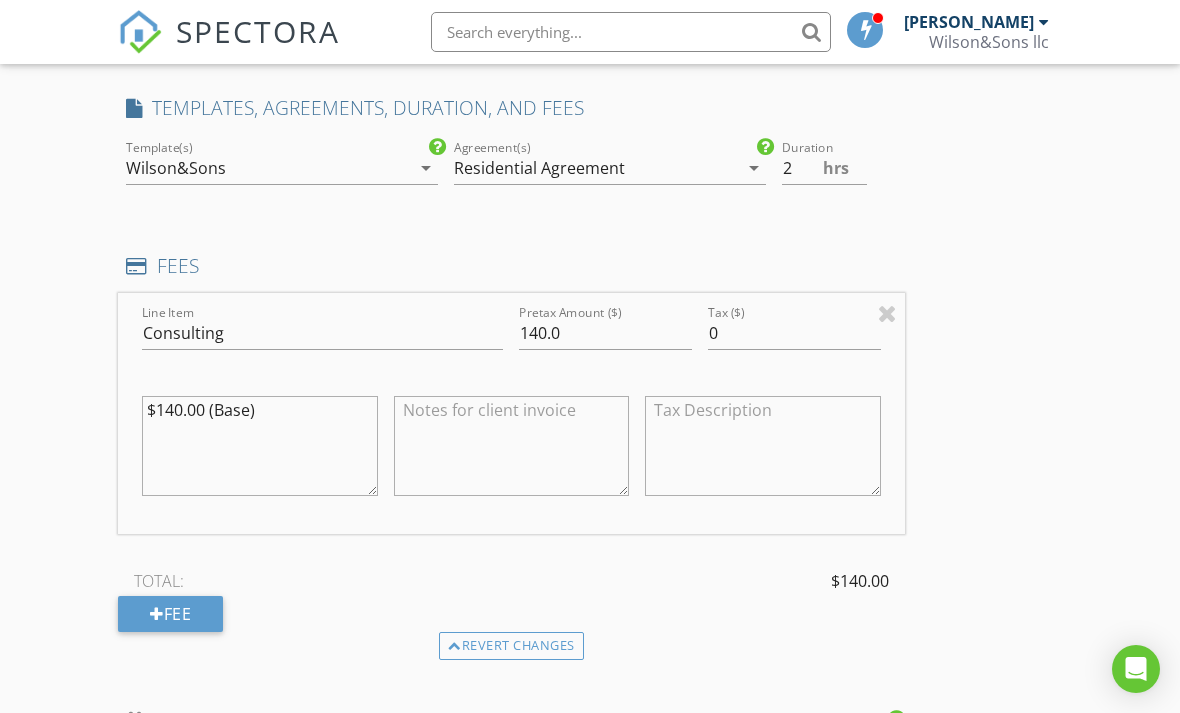click on "Fee" at bounding box center (170, 614) 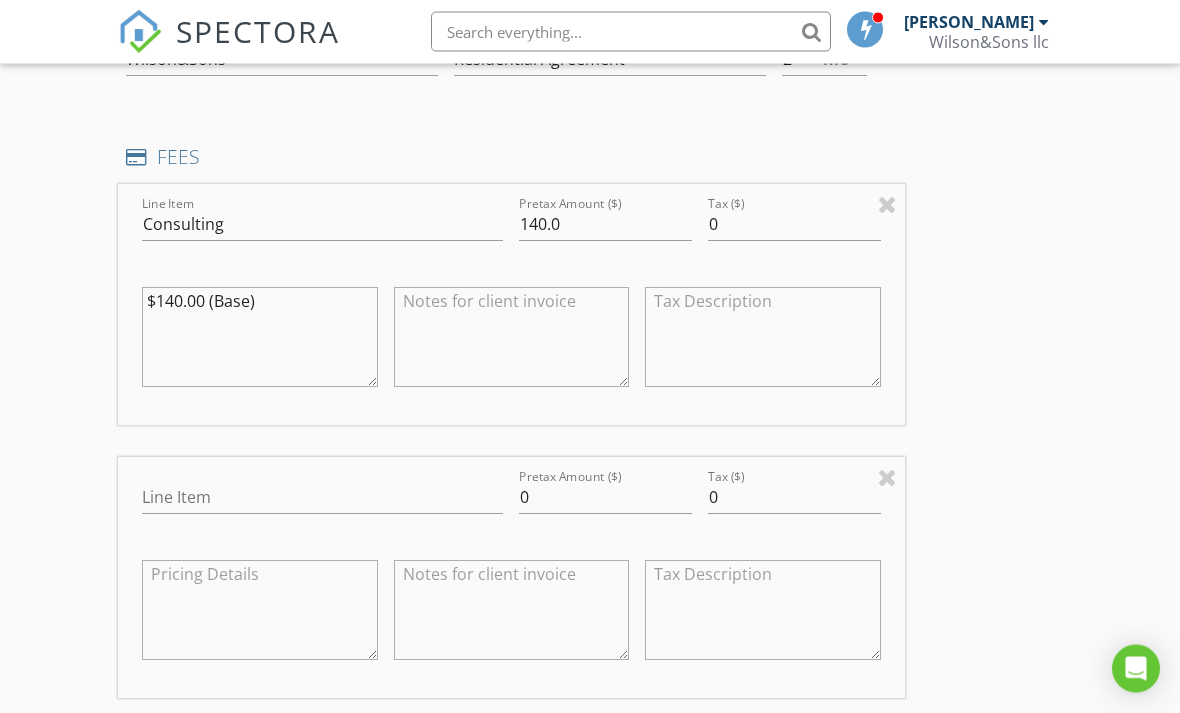 scroll, scrollTop: 2319, scrollLeft: 0, axis: vertical 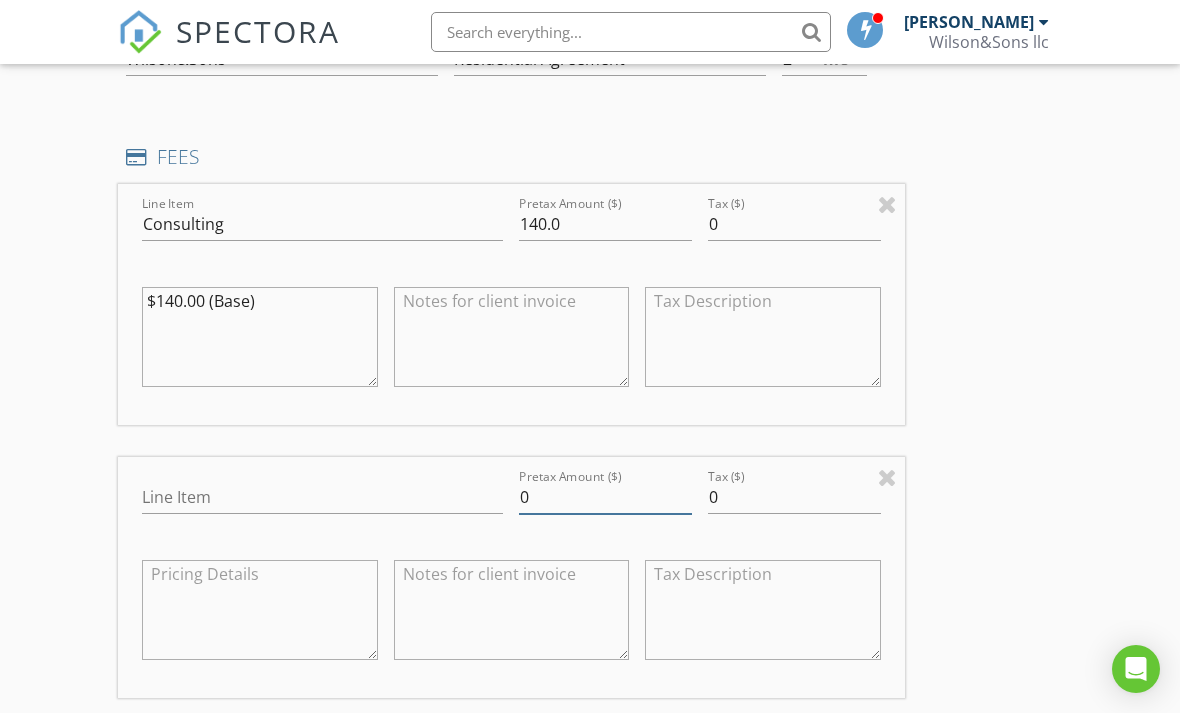 click on "0" at bounding box center (605, 497) 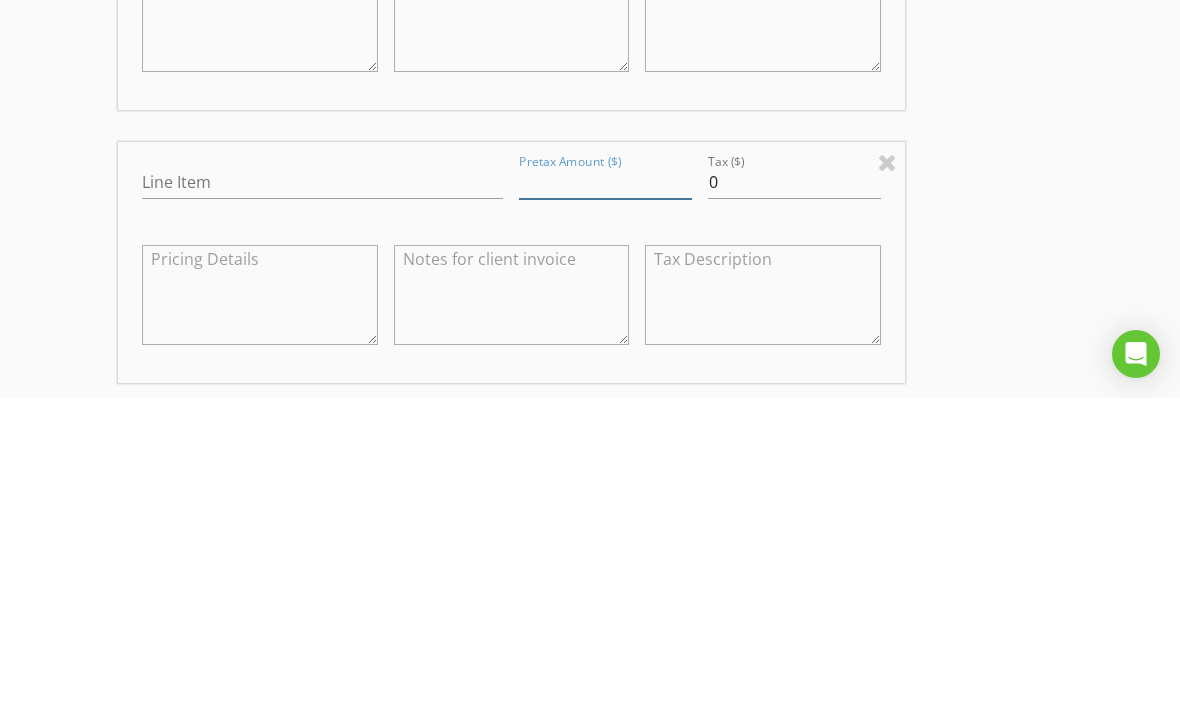 type on "0" 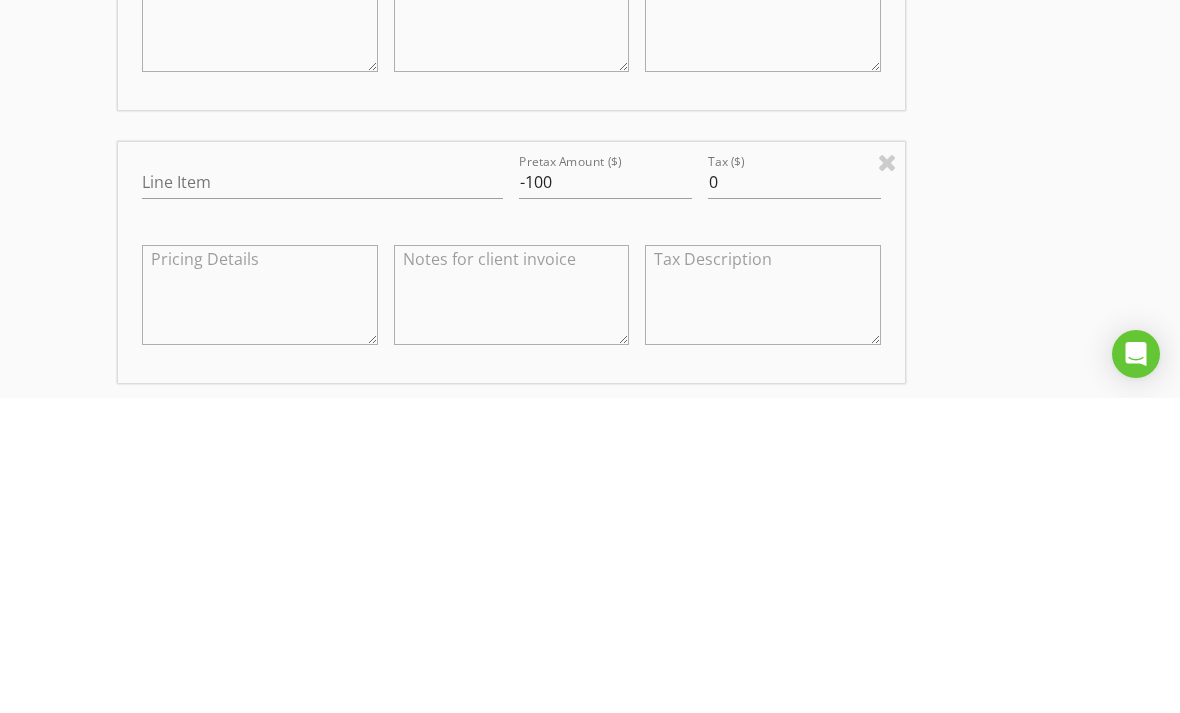scroll, scrollTop: 2634, scrollLeft: 0, axis: vertical 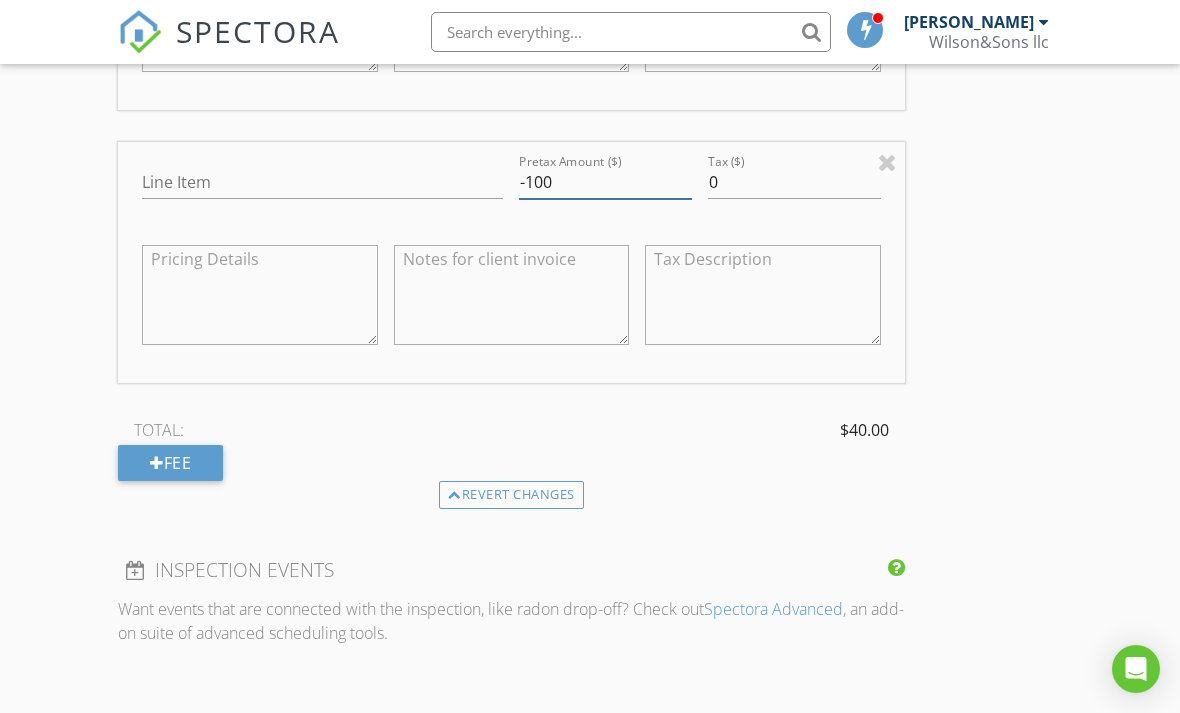 type on "-100" 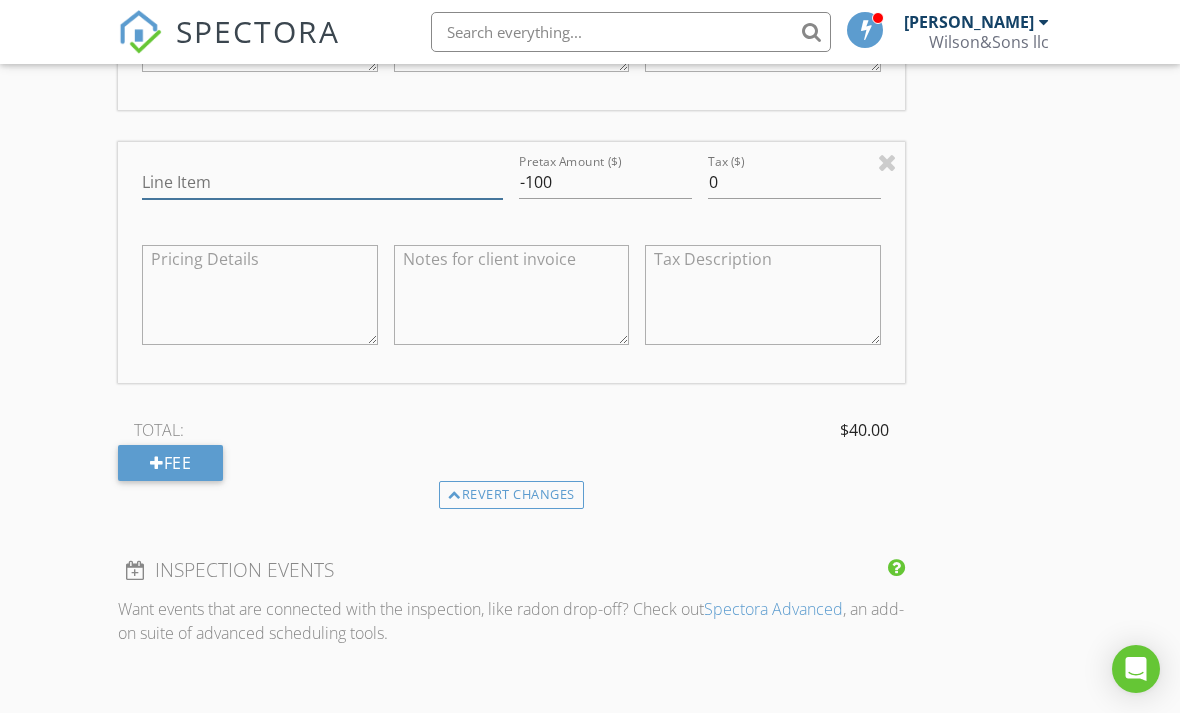 click on "Line Item" at bounding box center (322, 182) 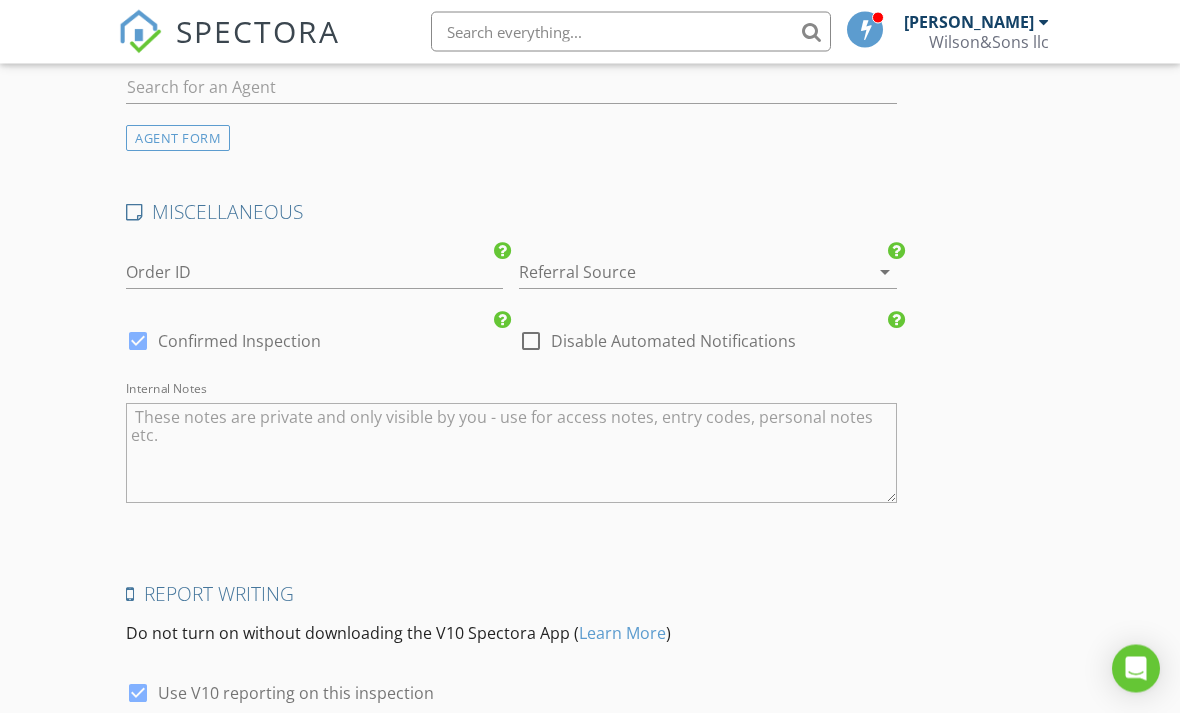 scroll, scrollTop: 3752, scrollLeft: 0, axis: vertical 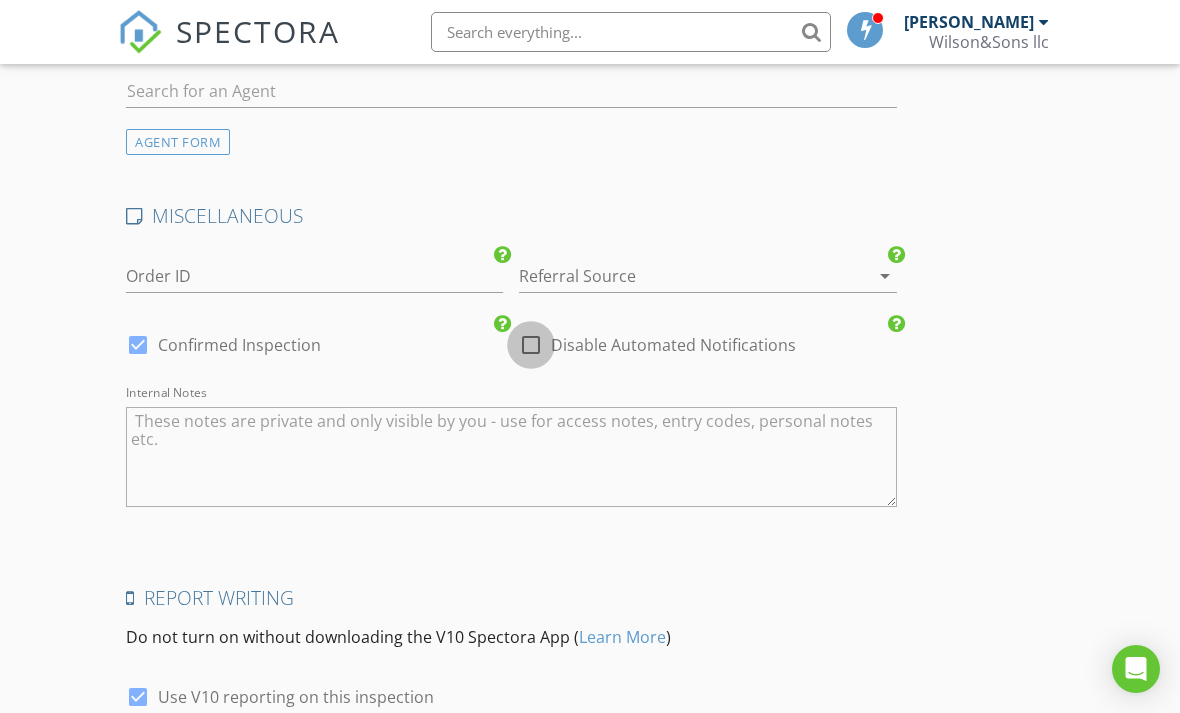 type on "Just saying thanks" 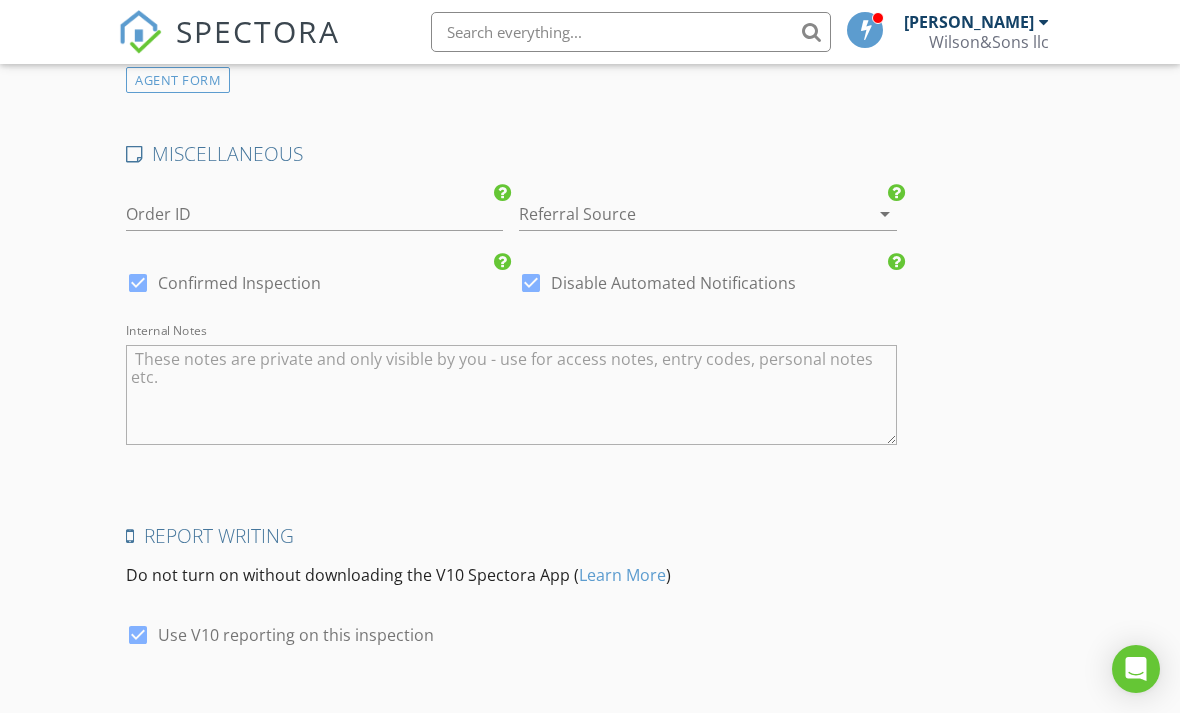 scroll, scrollTop: 3863, scrollLeft: 0, axis: vertical 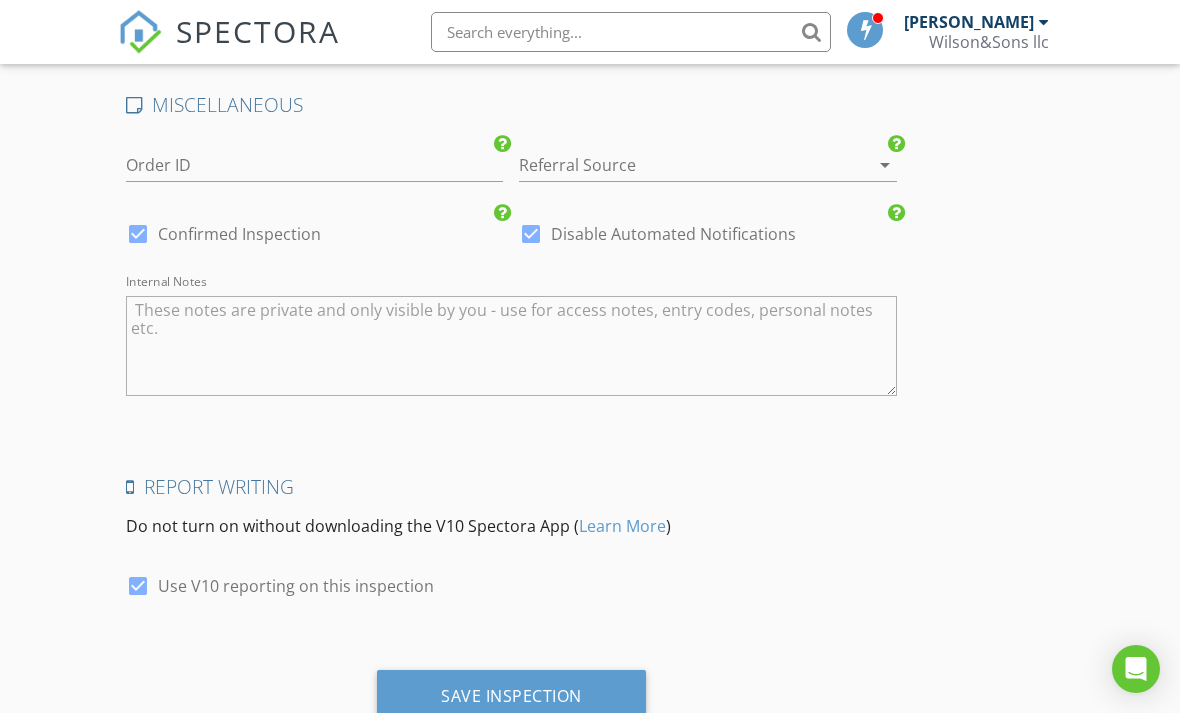 click on "Save Inspection" at bounding box center (511, 696) 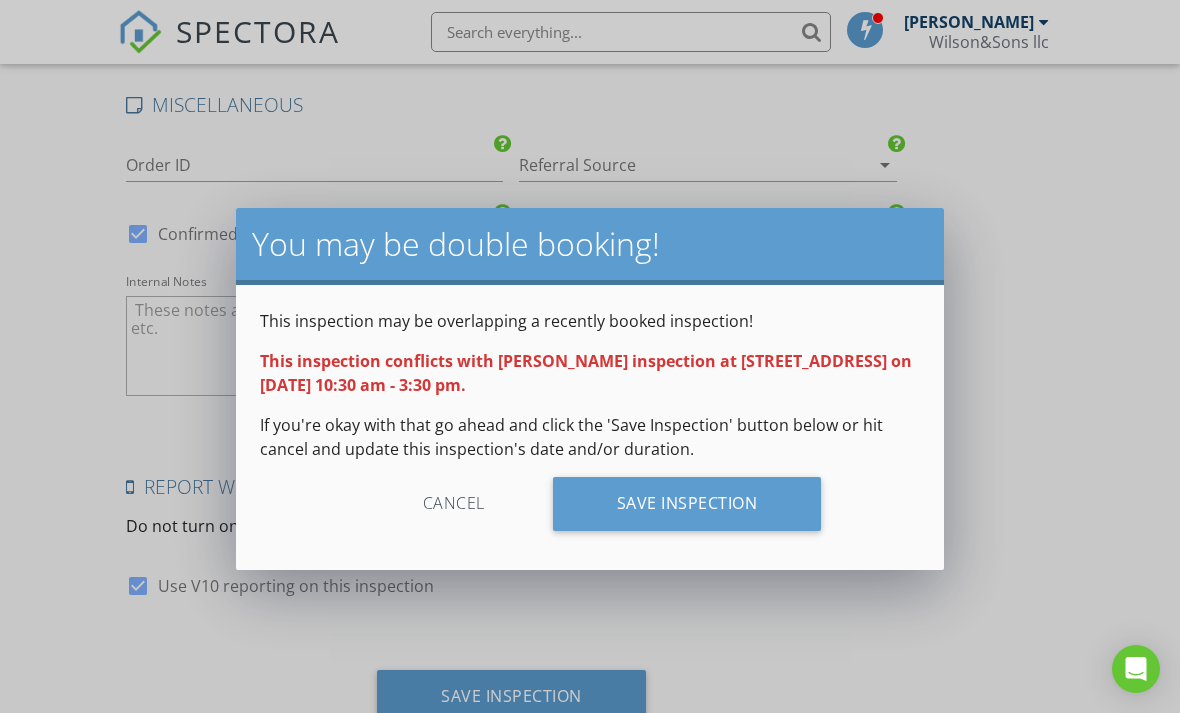 click on "Save Inspection" at bounding box center (687, 504) 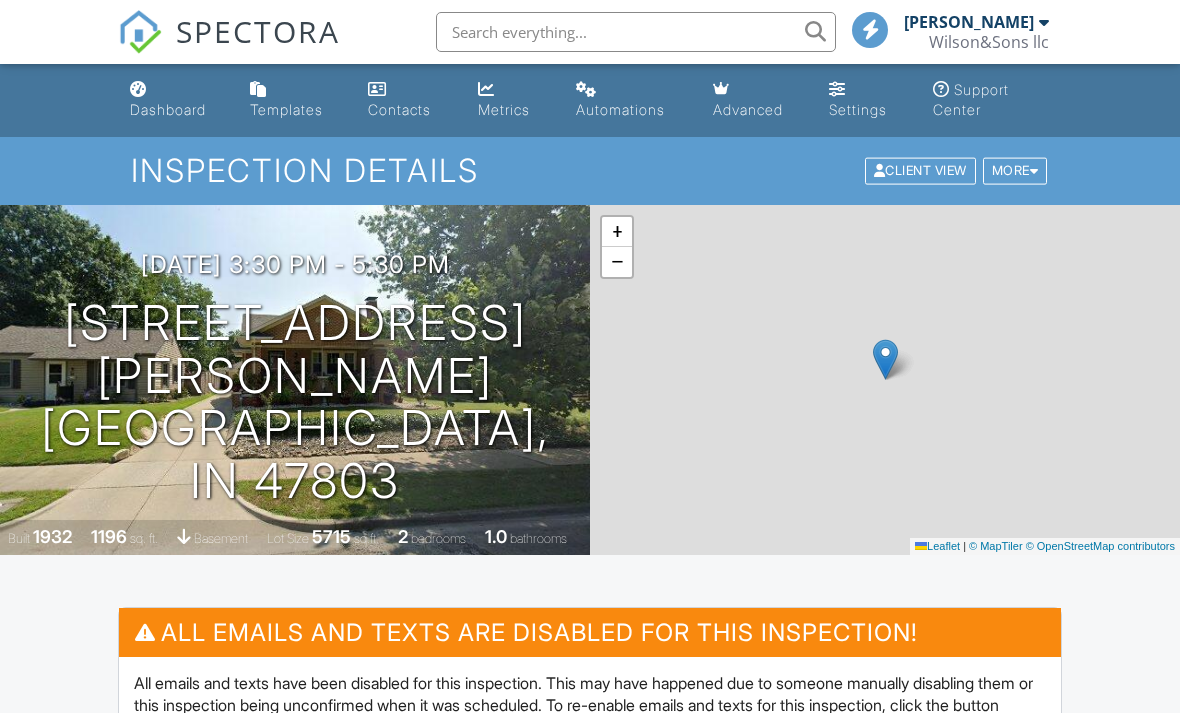 scroll, scrollTop: 192, scrollLeft: 0, axis: vertical 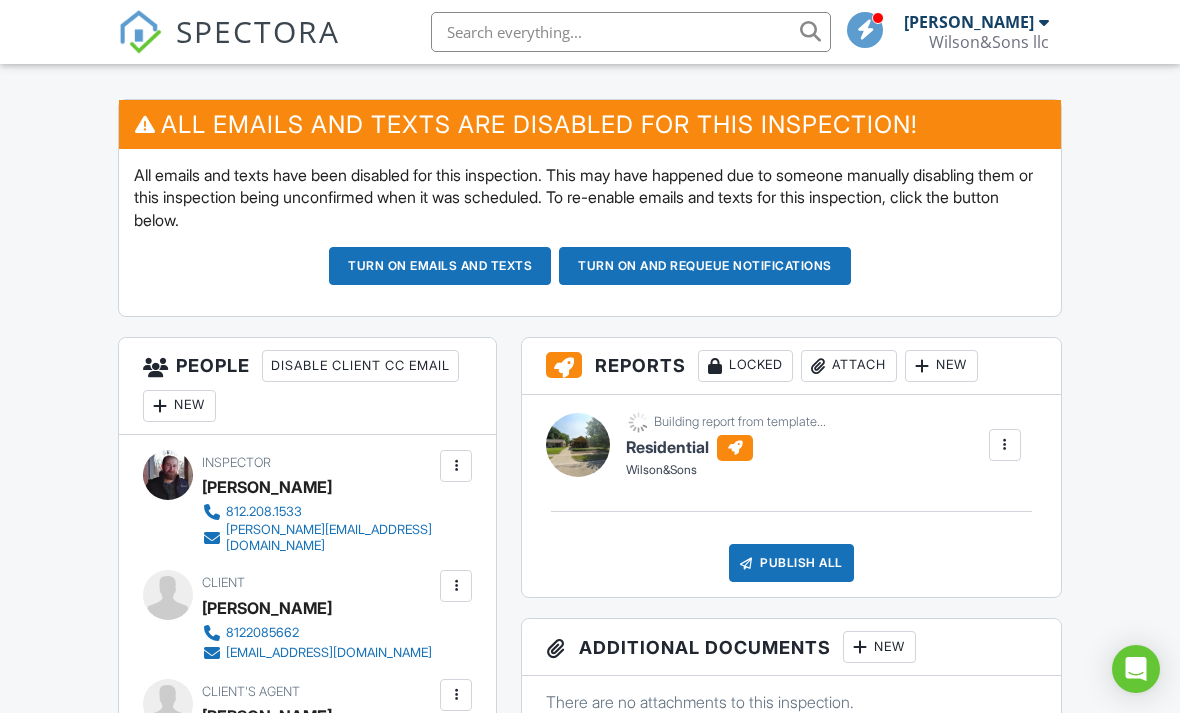 click on "Attach" at bounding box center [849, 366] 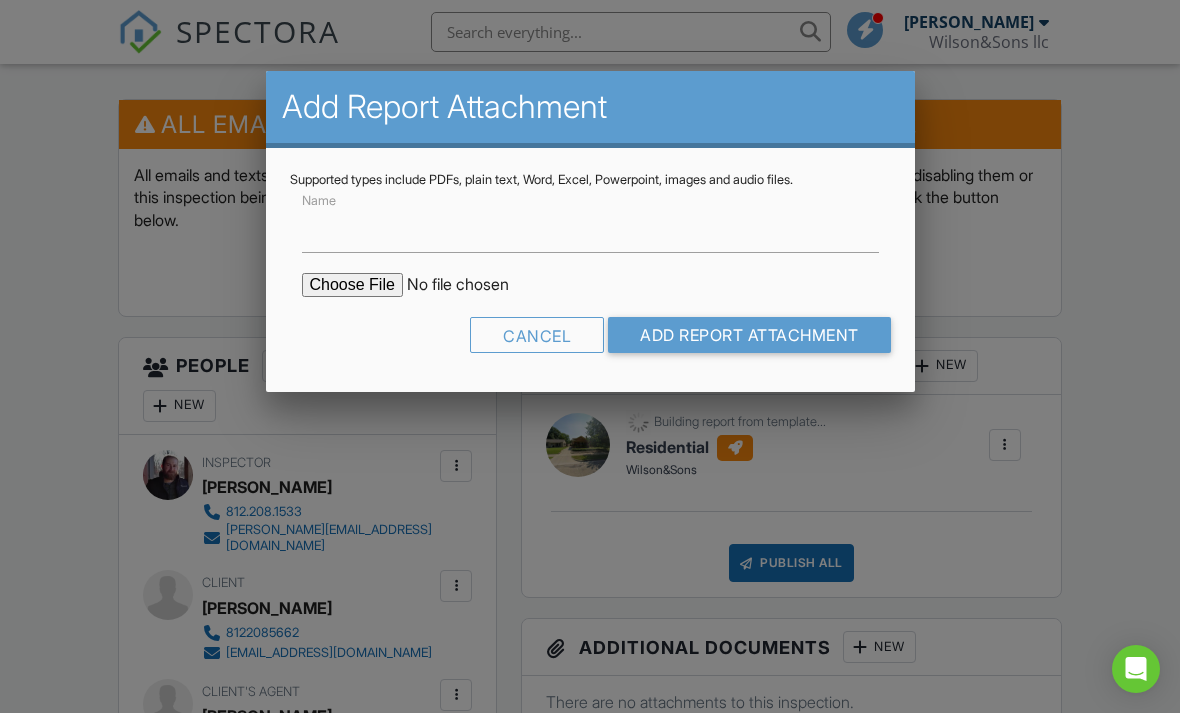 click at bounding box center (472, 285) 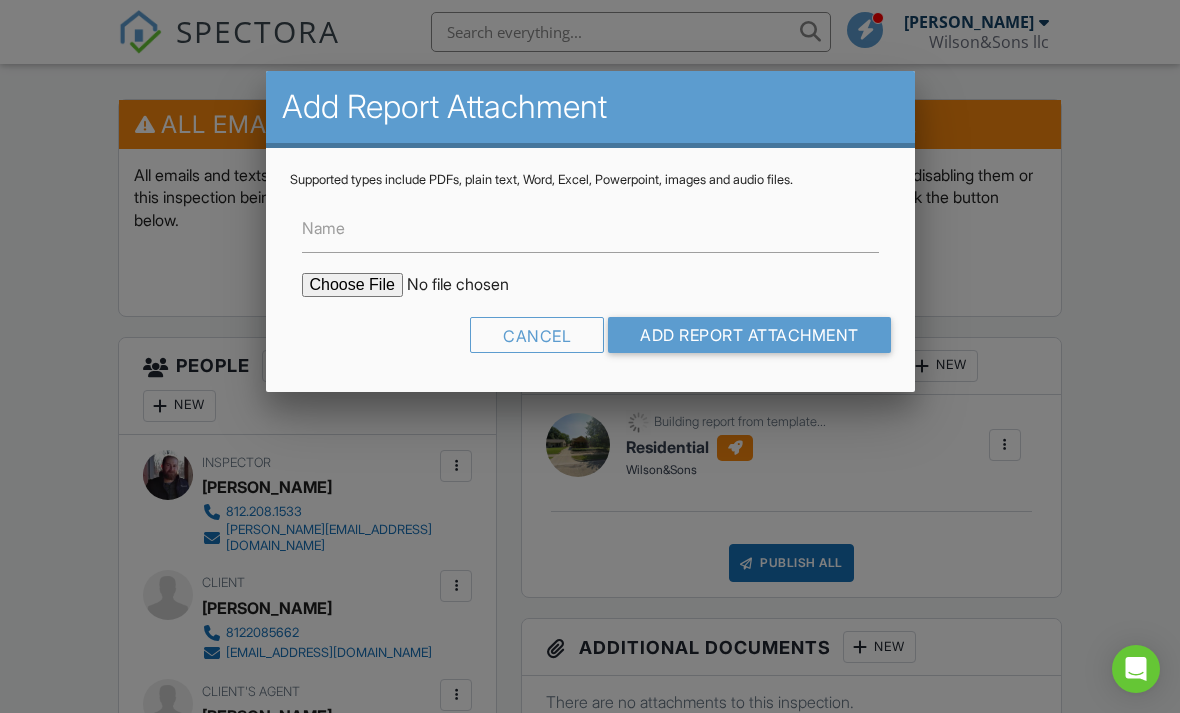 type on "C:\fakepath\32 Barton Ave..pdf" 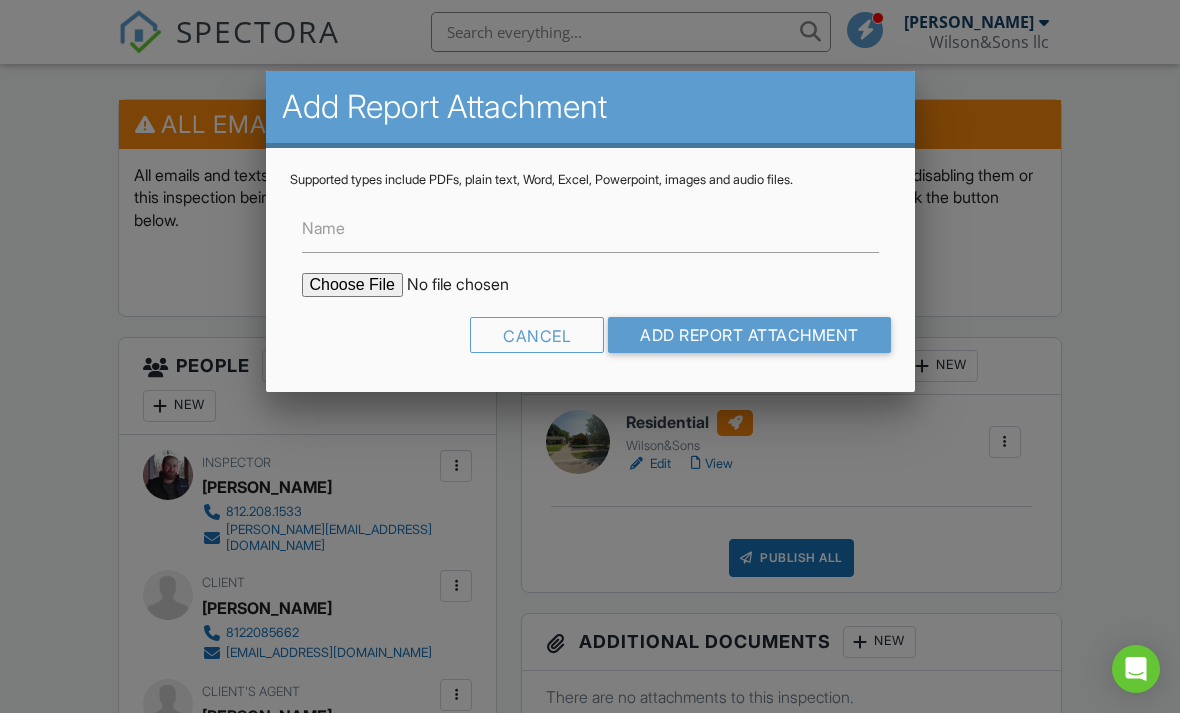 click on "Add Report Attachment" at bounding box center (749, 335) 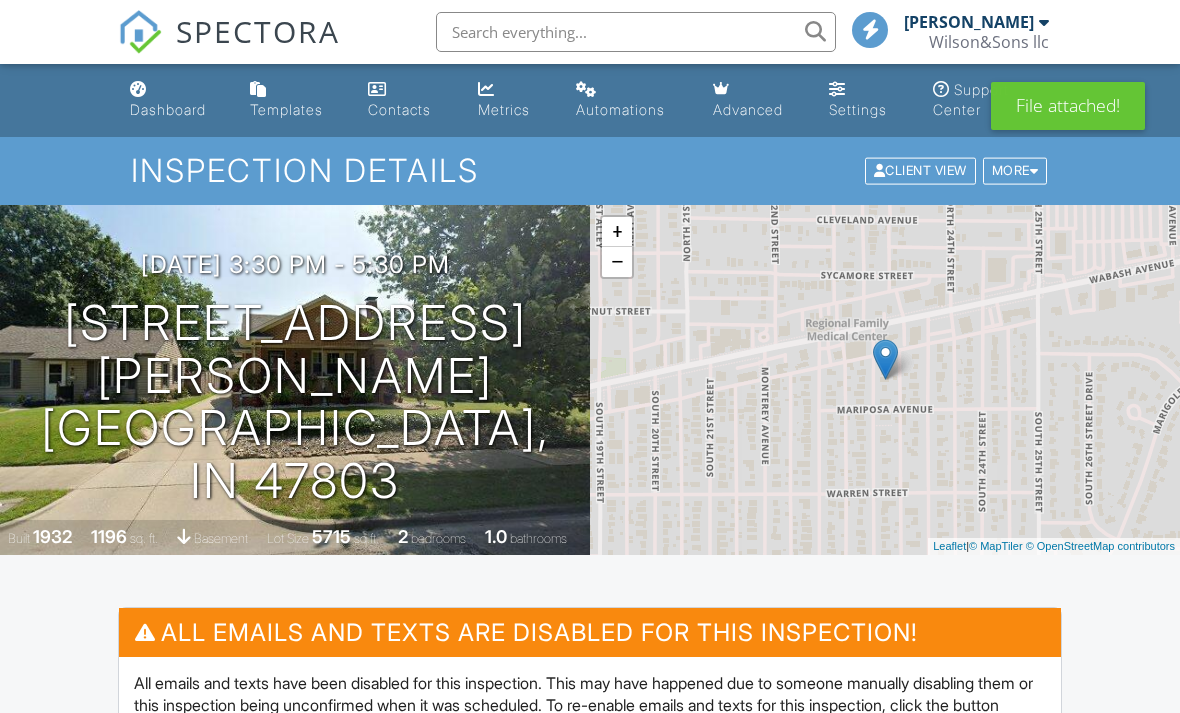 scroll, scrollTop: 0, scrollLeft: 0, axis: both 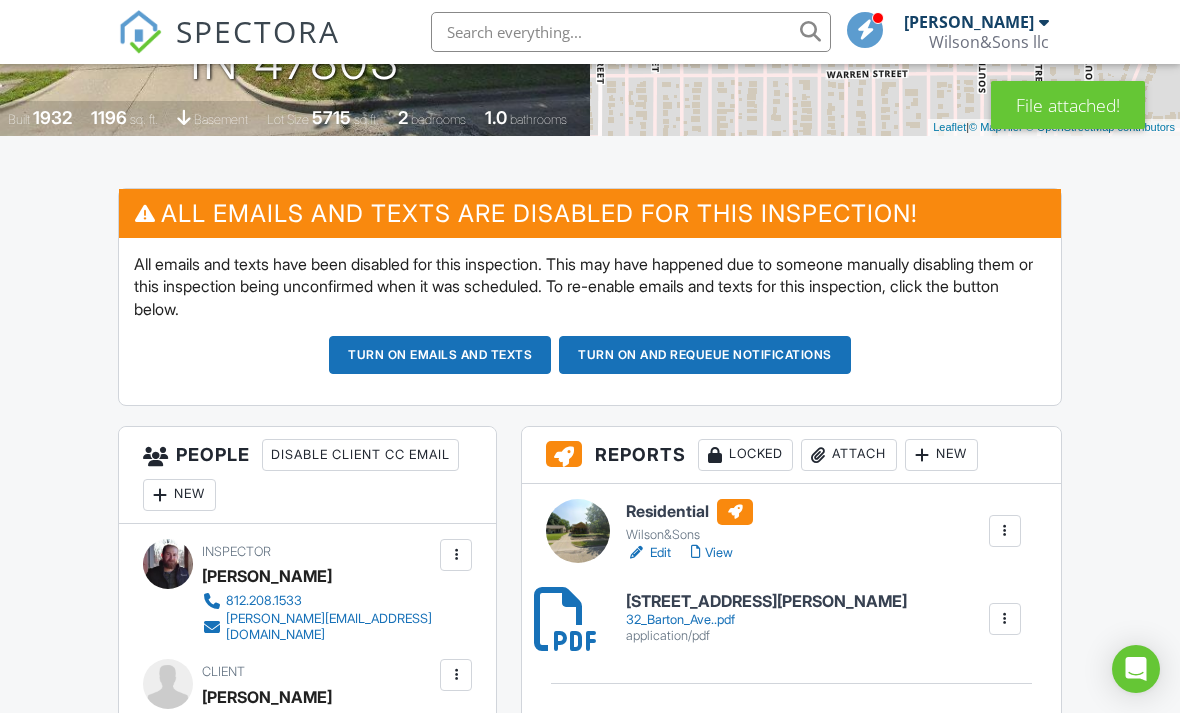 click at bounding box center [1005, 531] 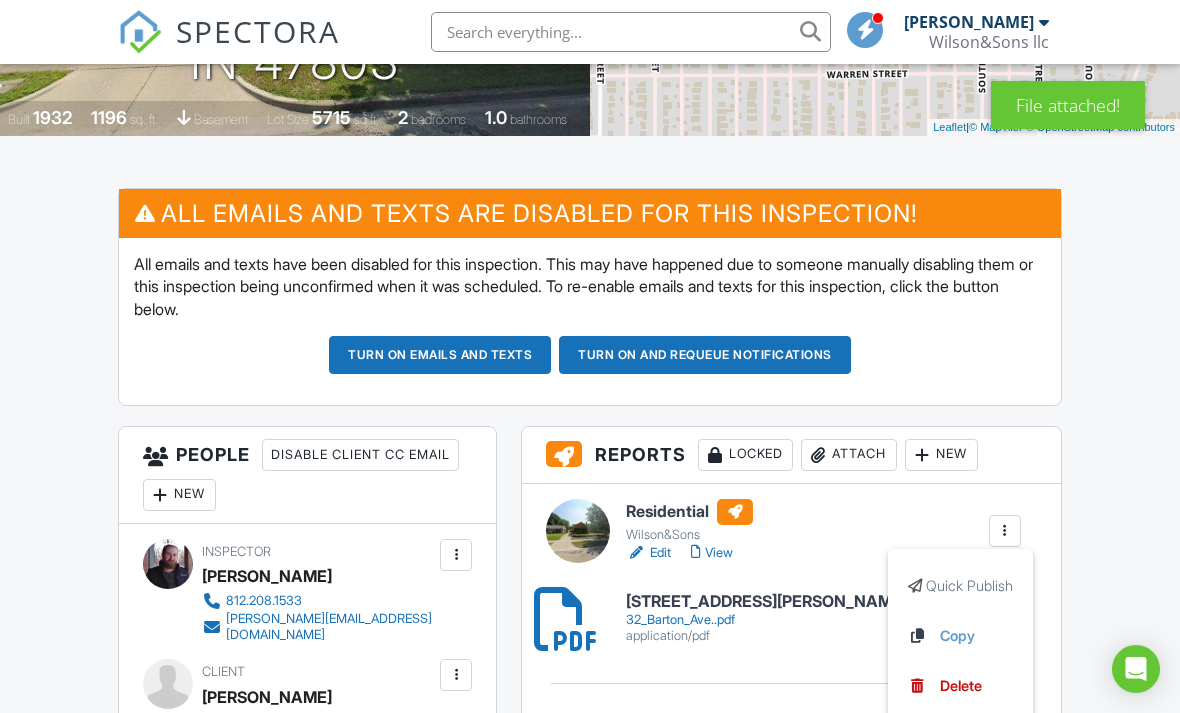 click on "Delete" at bounding box center [961, 686] 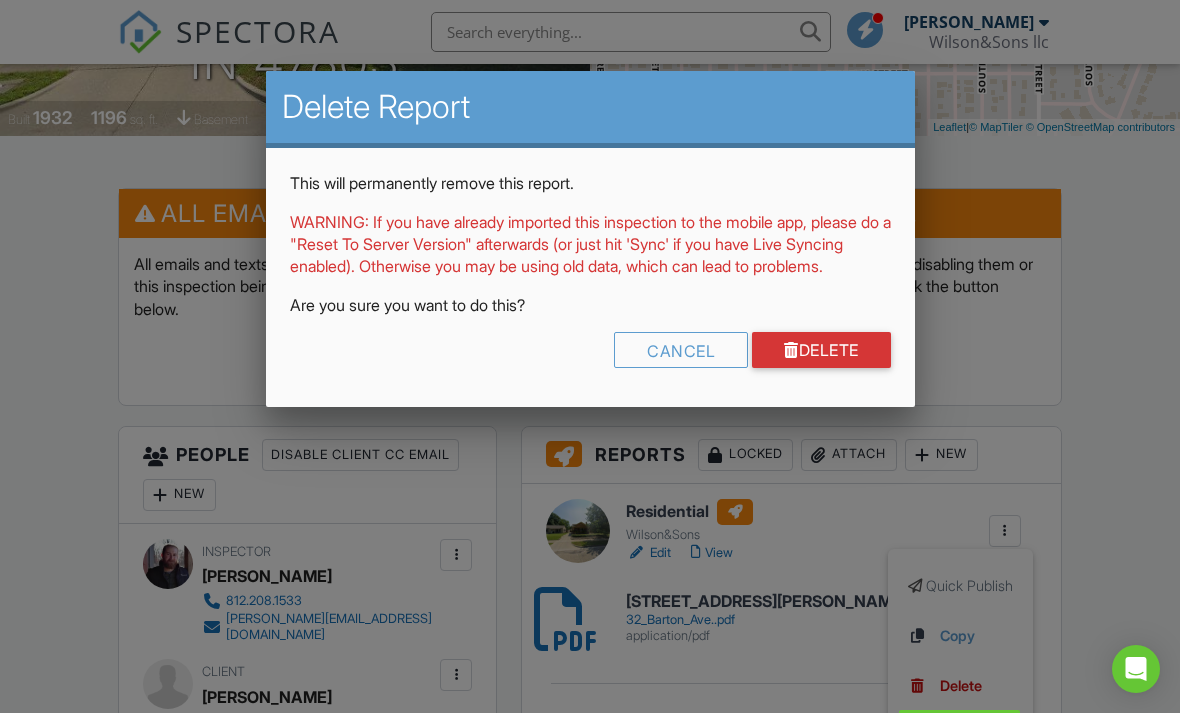 click on "Delete" at bounding box center (821, 350) 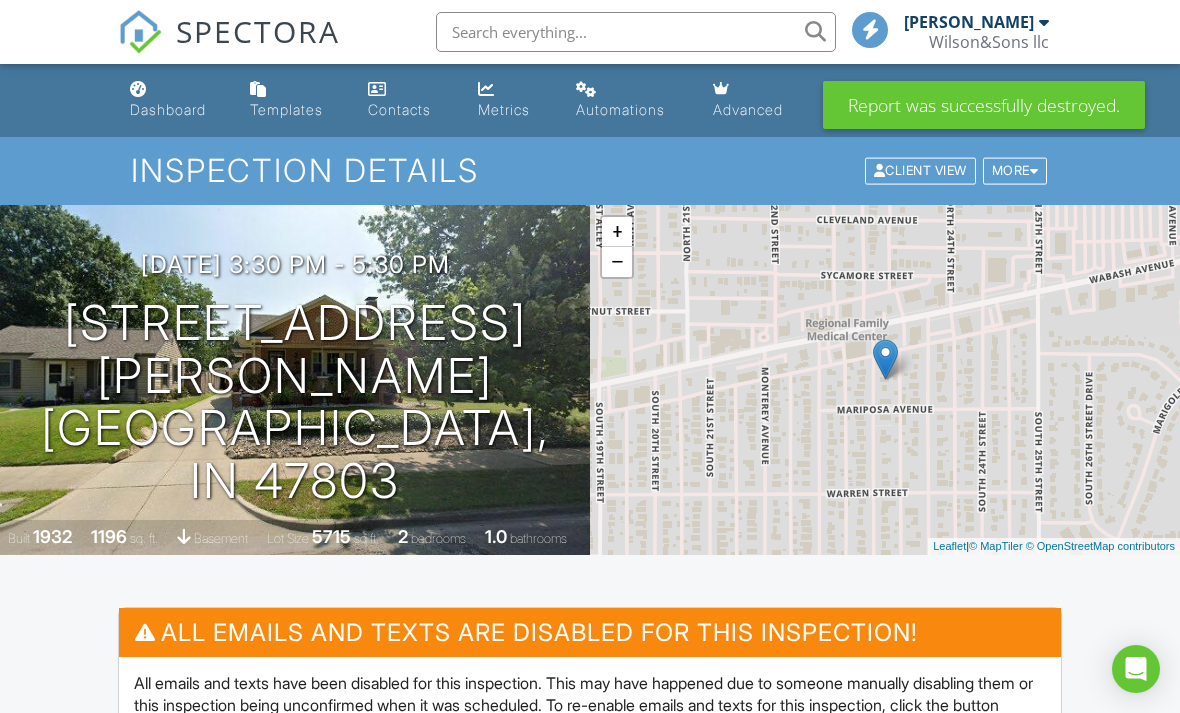 scroll, scrollTop: 0, scrollLeft: 0, axis: both 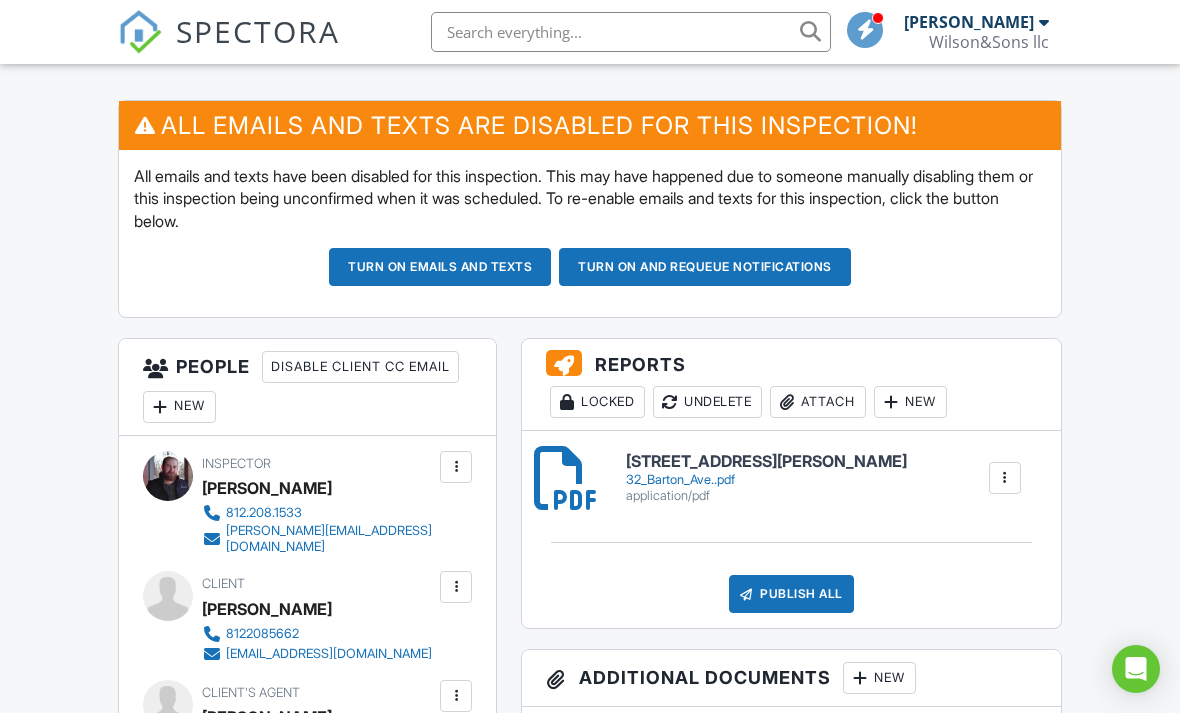 click on "Publish All" at bounding box center (791, 594) 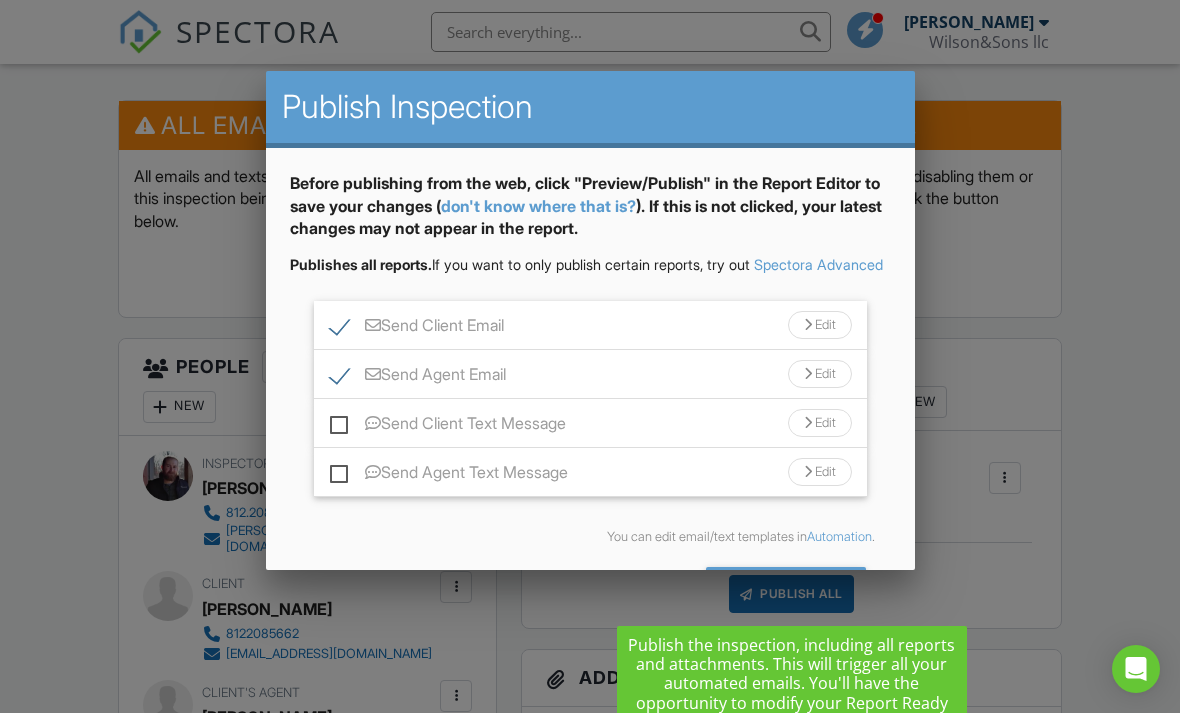 click on "Send Agent Email" at bounding box center [418, 377] 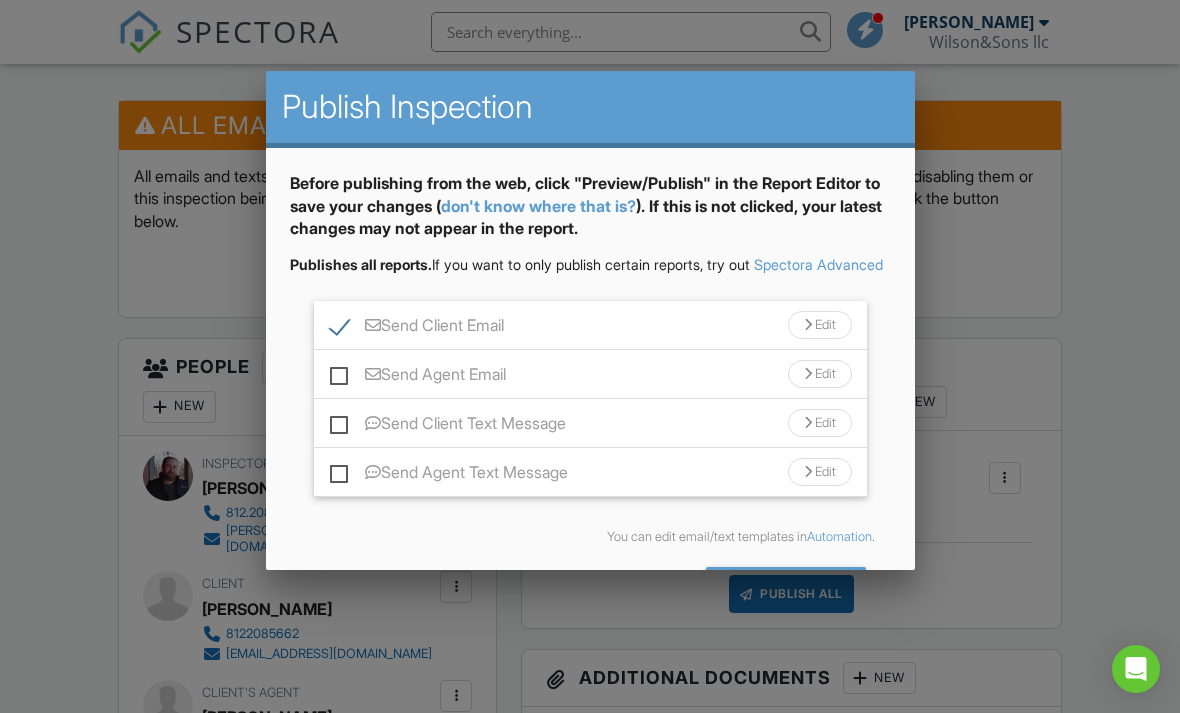click on "Send All" at bounding box center [786, 585] 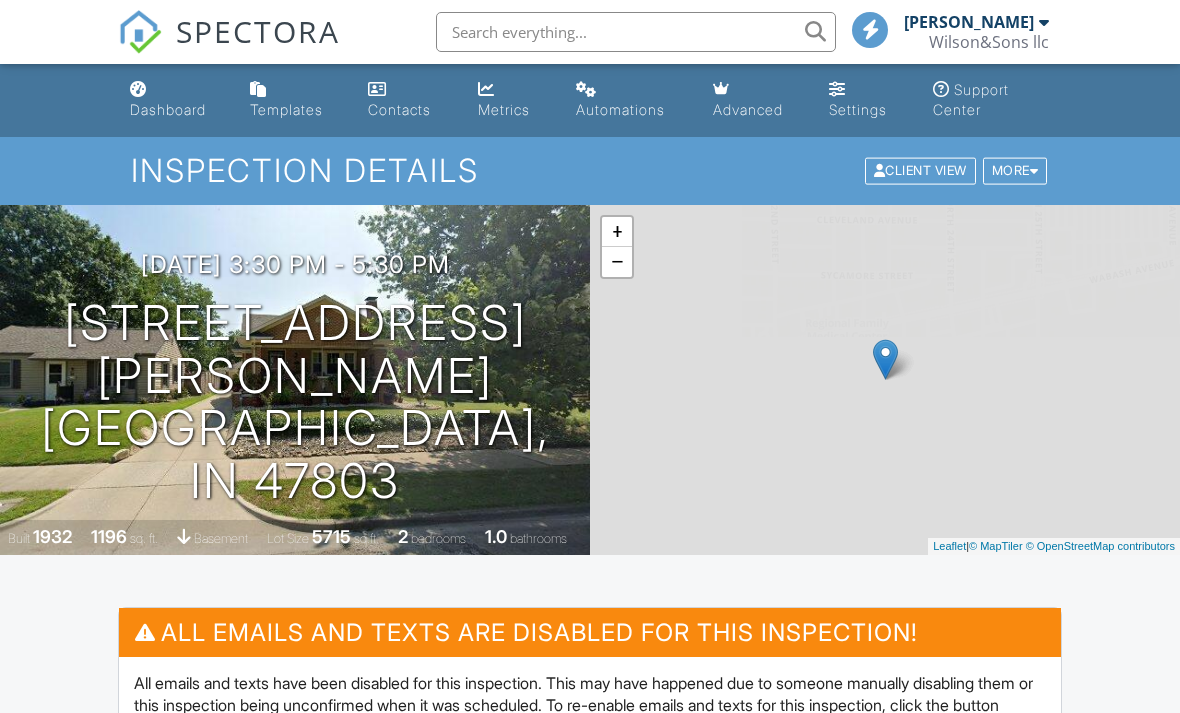 scroll, scrollTop: 0, scrollLeft: 0, axis: both 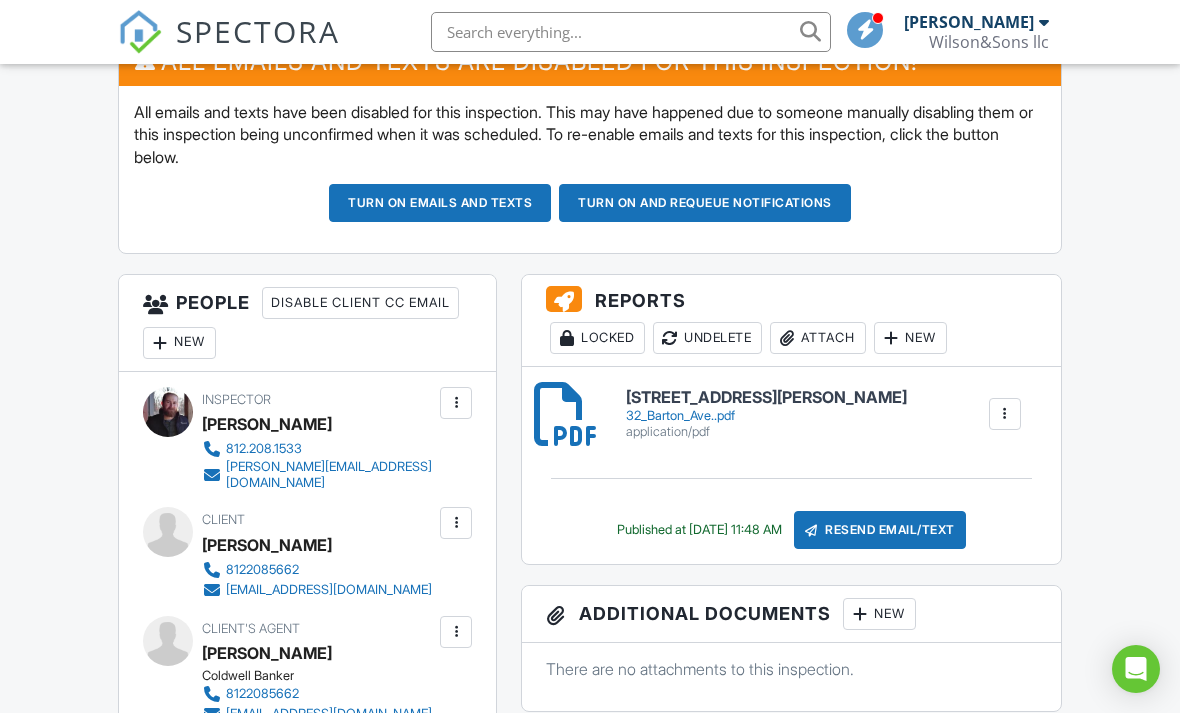 click on "Dashboard
Templates
Contacts
Metrics
Automations
Advanced
Settings
Support Center
Inspection Details
Client View
More
Property Details
Reschedule
Reorder / Copy
Share
Cancel
Delete
Print Order
Convert to V9
Disable Pass on CC Fees
View Change Log
07/11/2025  3:30 pm
- 5:30 pm
32 Barton Ave
Terre Haute, IN 47803
Built
1932
1196
sq. ft.
basement
Lot Size
5715
sq.ft.
2
bedrooms
1.0
bathrooms
+ − Leaflet  |  © MapTiler   © OpenStreetMap contributors
All emails and texts are disabled for this inspection!
Turn on emails and texts
Turn on and Requeue Notifications
Reports
Locked
Undelete
Attach
New" at bounding box center (590, 971) 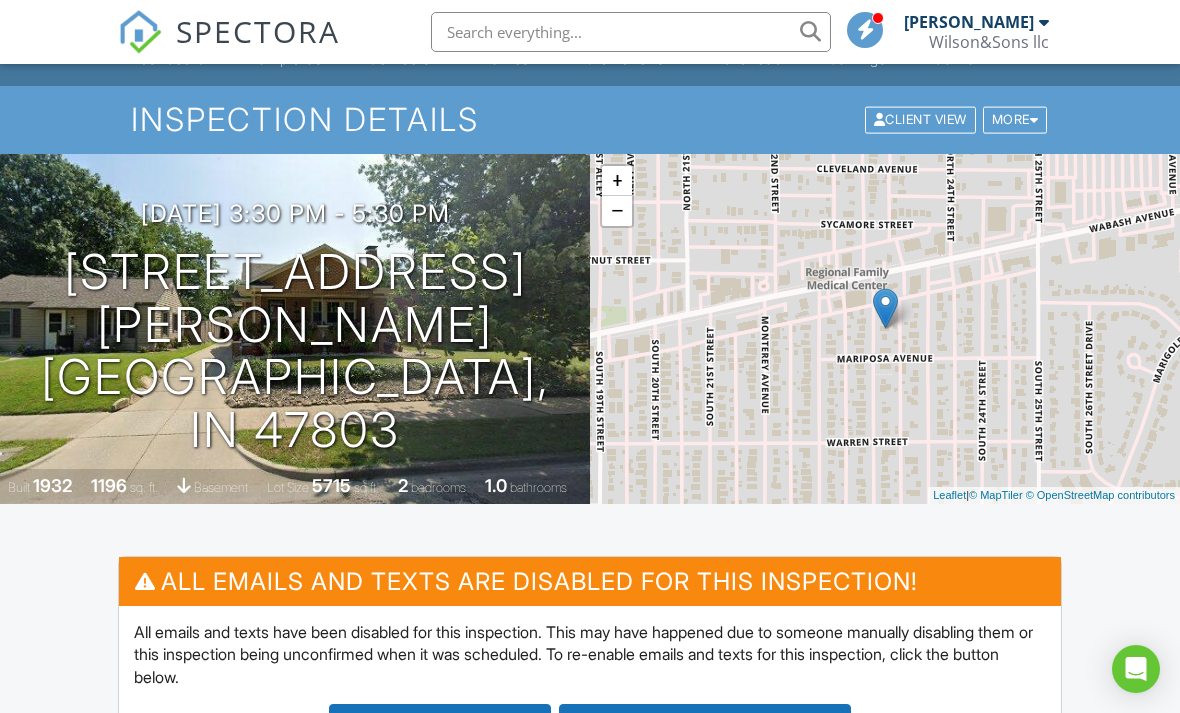 scroll, scrollTop: 0, scrollLeft: 0, axis: both 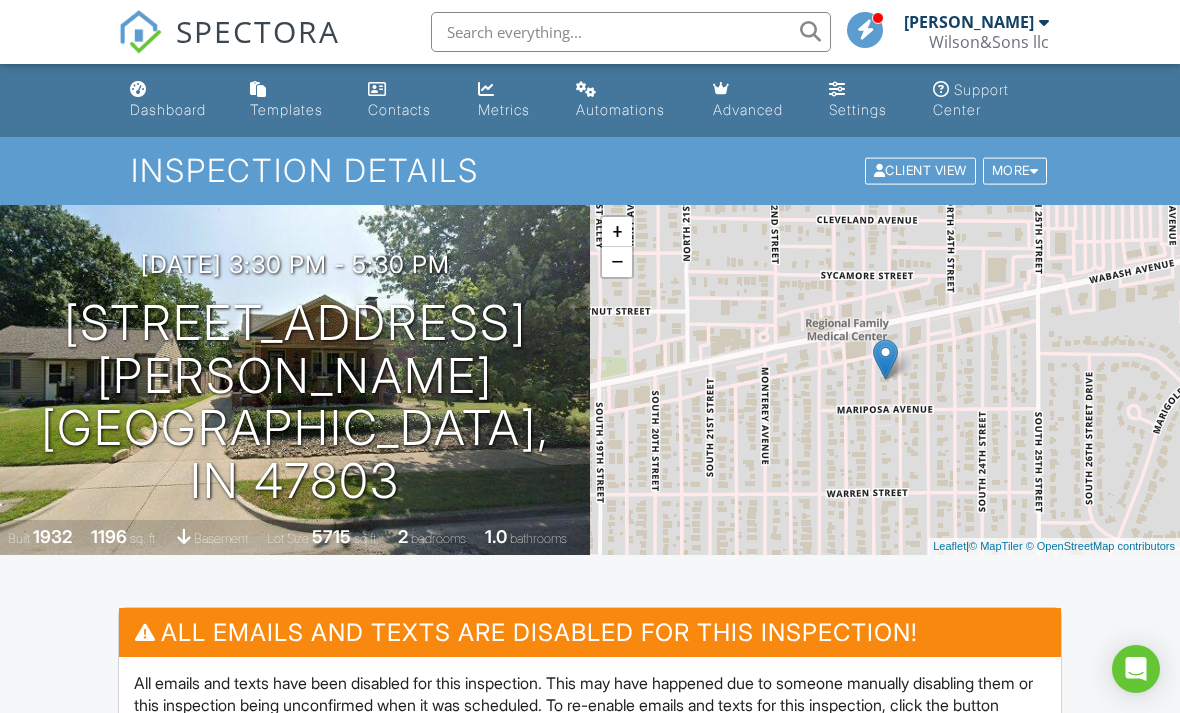 click on "Dashboard" at bounding box center [174, 100] 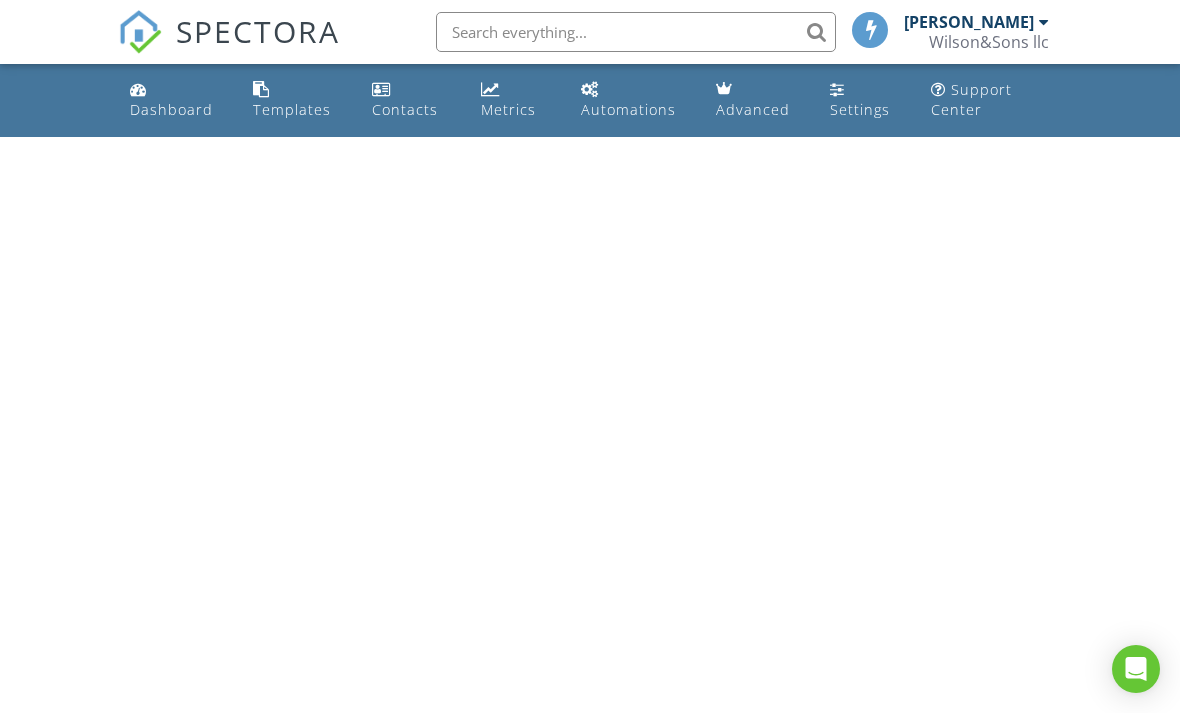scroll, scrollTop: 0, scrollLeft: 0, axis: both 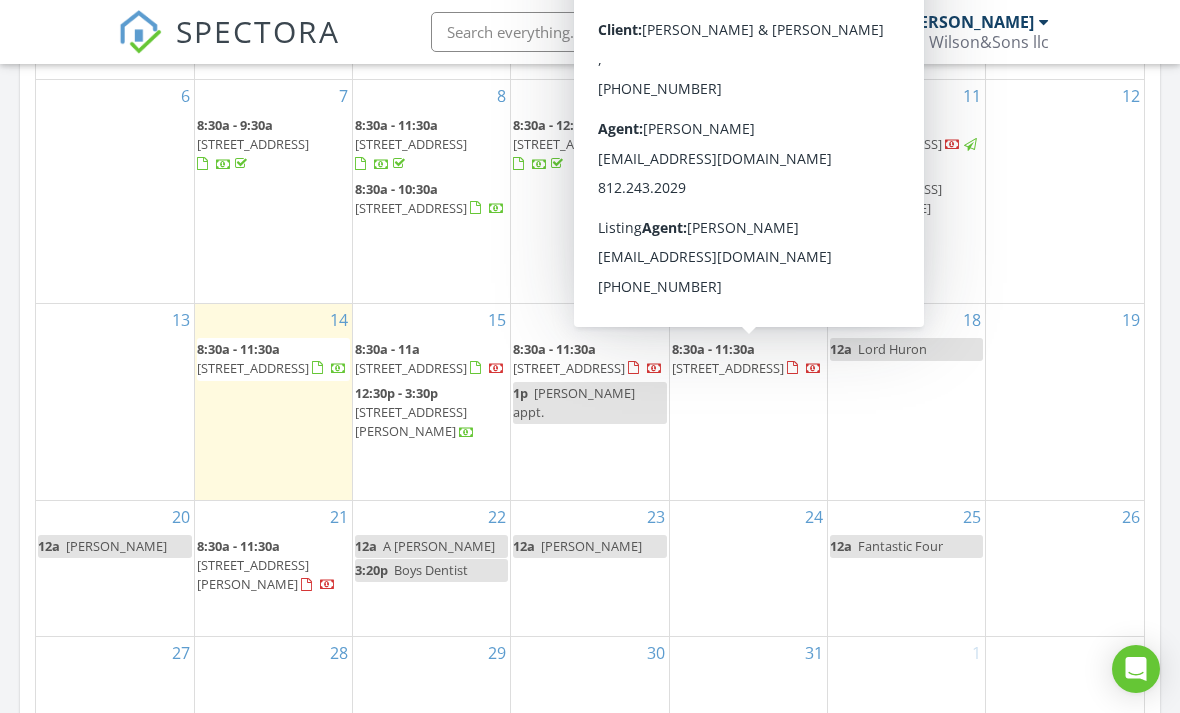 click on "[STREET_ADDRESS]" at bounding box center [728, 368] 